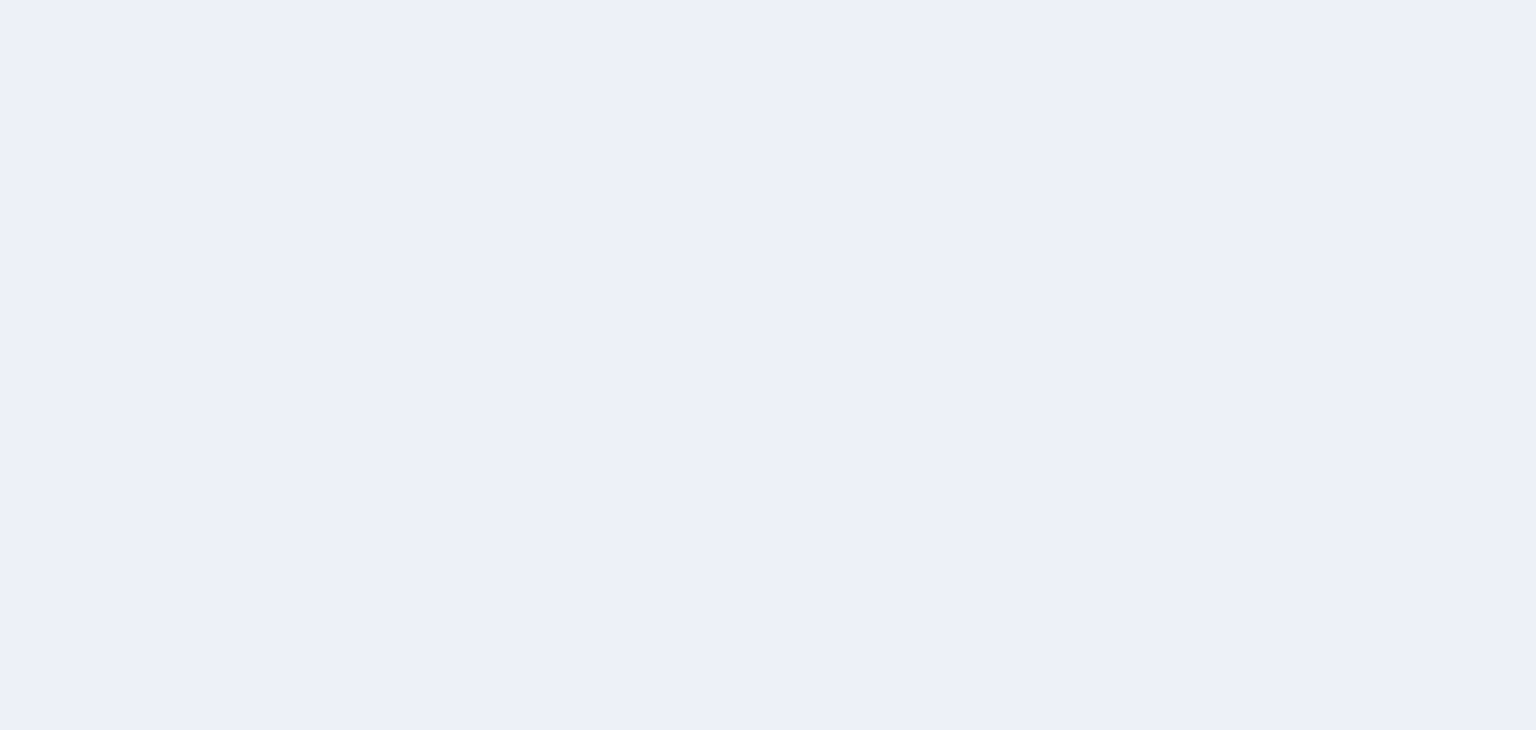 scroll, scrollTop: 0, scrollLeft: 0, axis: both 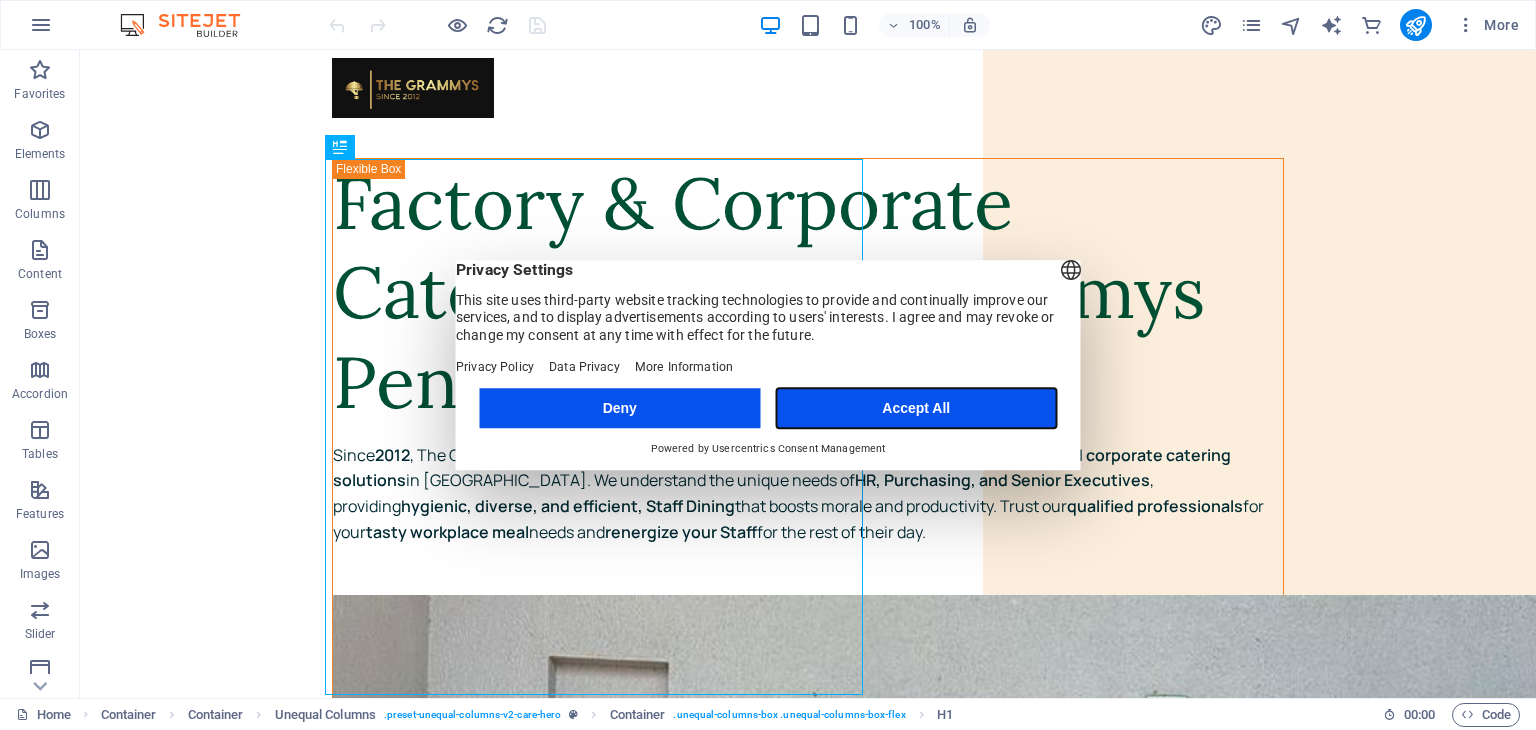 click on "Accept All" at bounding box center (916, 408) 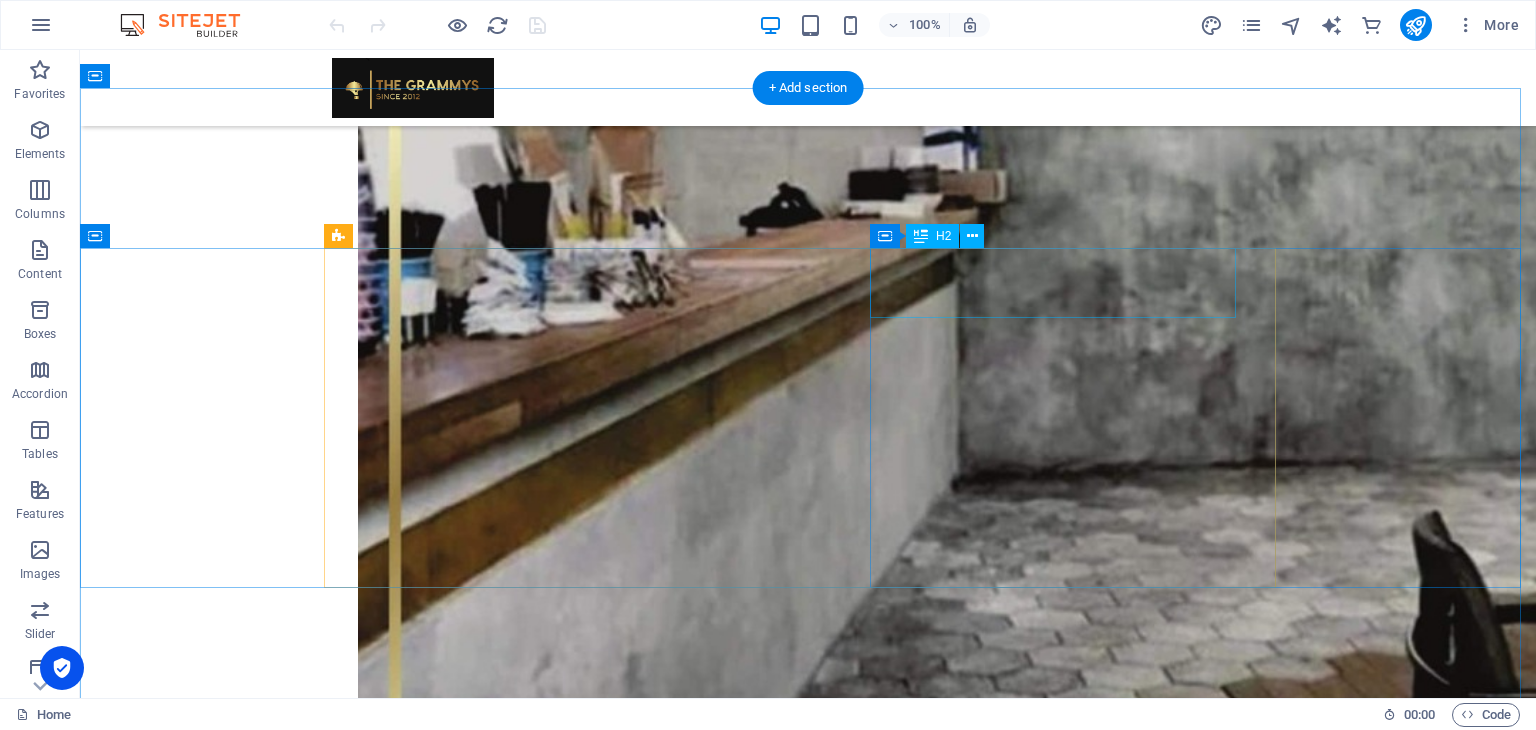 scroll, scrollTop: 2700, scrollLeft: 0, axis: vertical 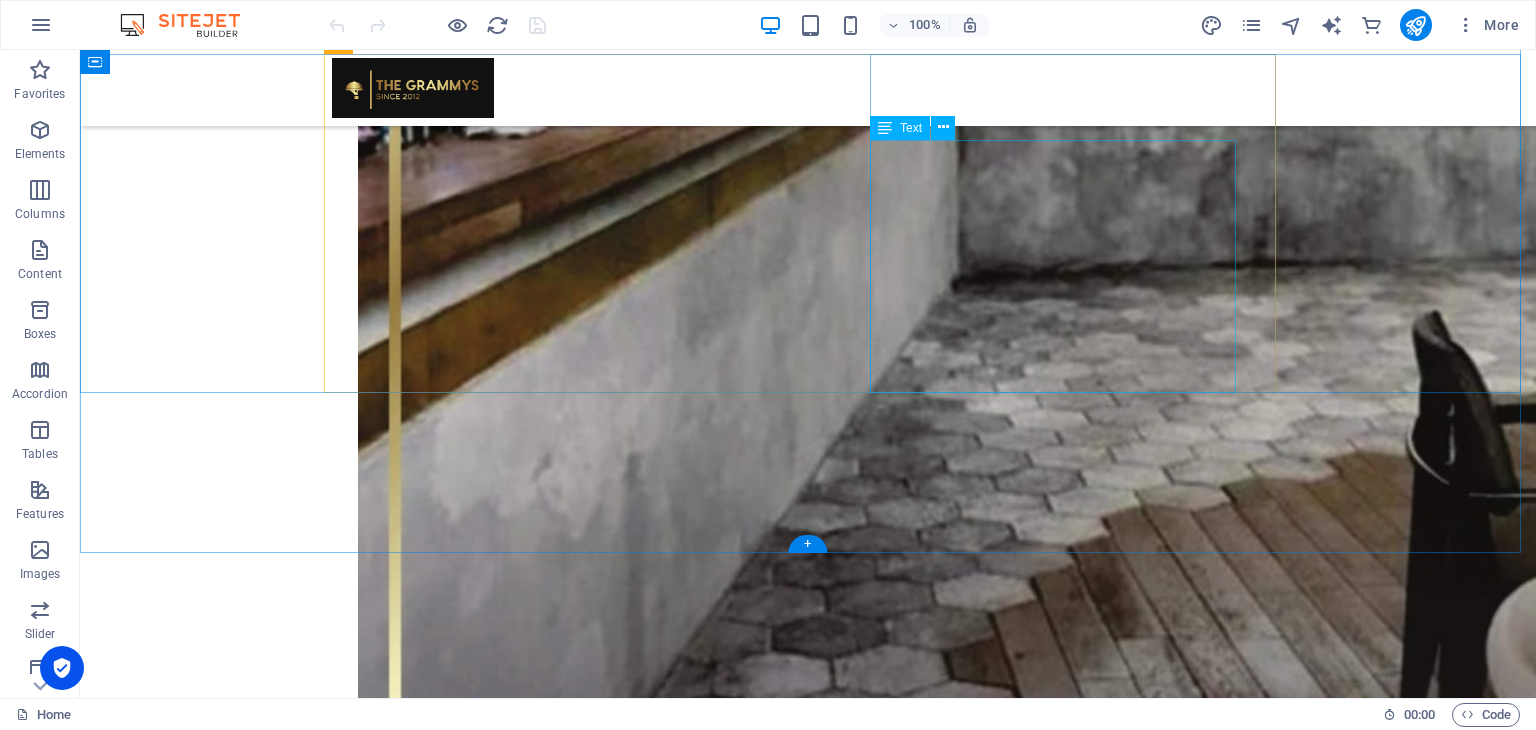 click on "To provide  Catering Excellence  to our Customer's Staff to retain our Contracts and Expand our Business while mantaining our good reputation. Choose  The Grammys Catering Penang  for  unrivalled staff dining solutions  – driving satisfaction, efficiency, and success. Contact:   Tel: [PHONE_NUMBER]" at bounding box center (788, 10129) 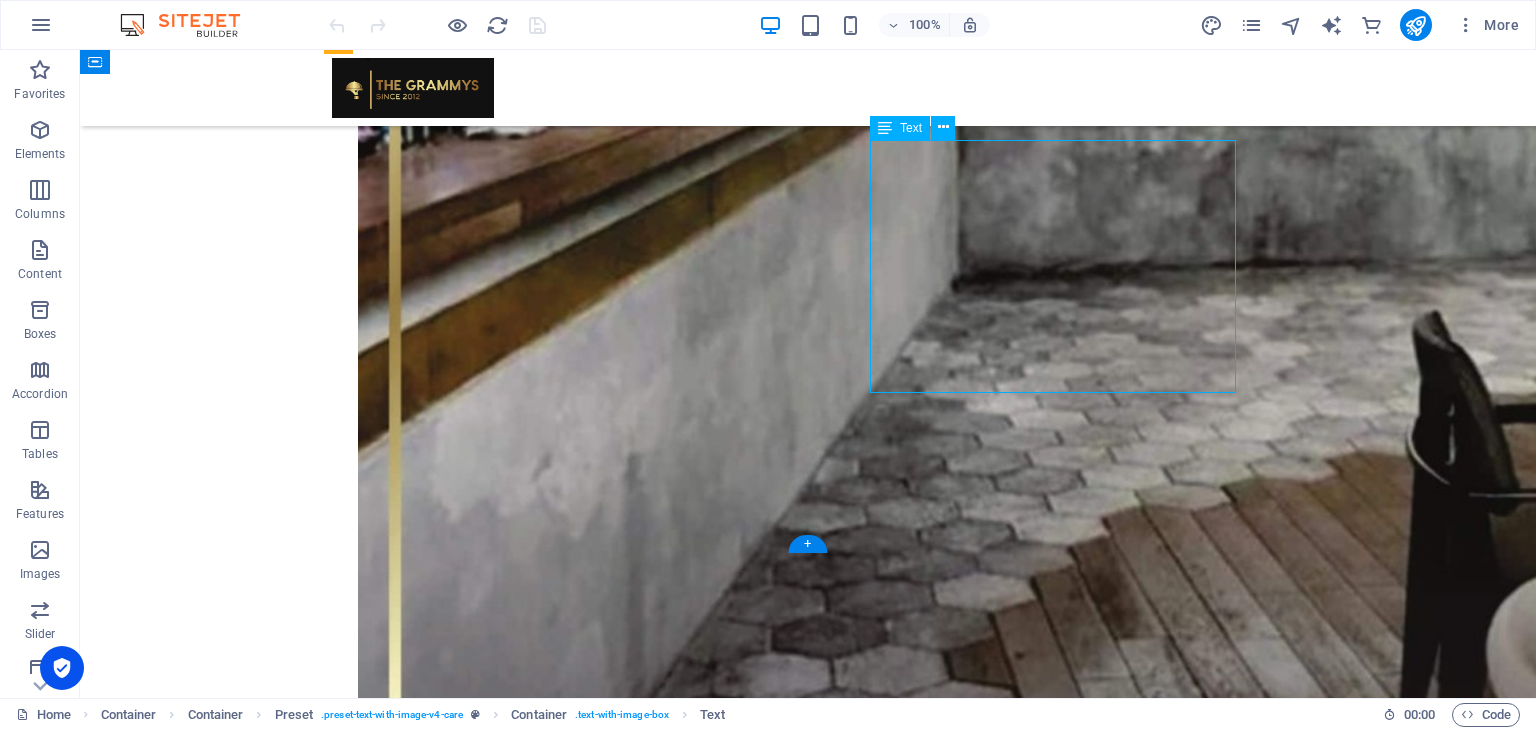click on "To provide  Catering Excellence  to our Customer's Staff to retain our Contracts and Expand our Business while mantaining our good reputation. Choose  The Grammys Catering Penang  for  unrivalled staff dining solutions  – driving satisfaction, efficiency, and success. Contact:   Tel: [PHONE_NUMBER]" at bounding box center [788, 10129] 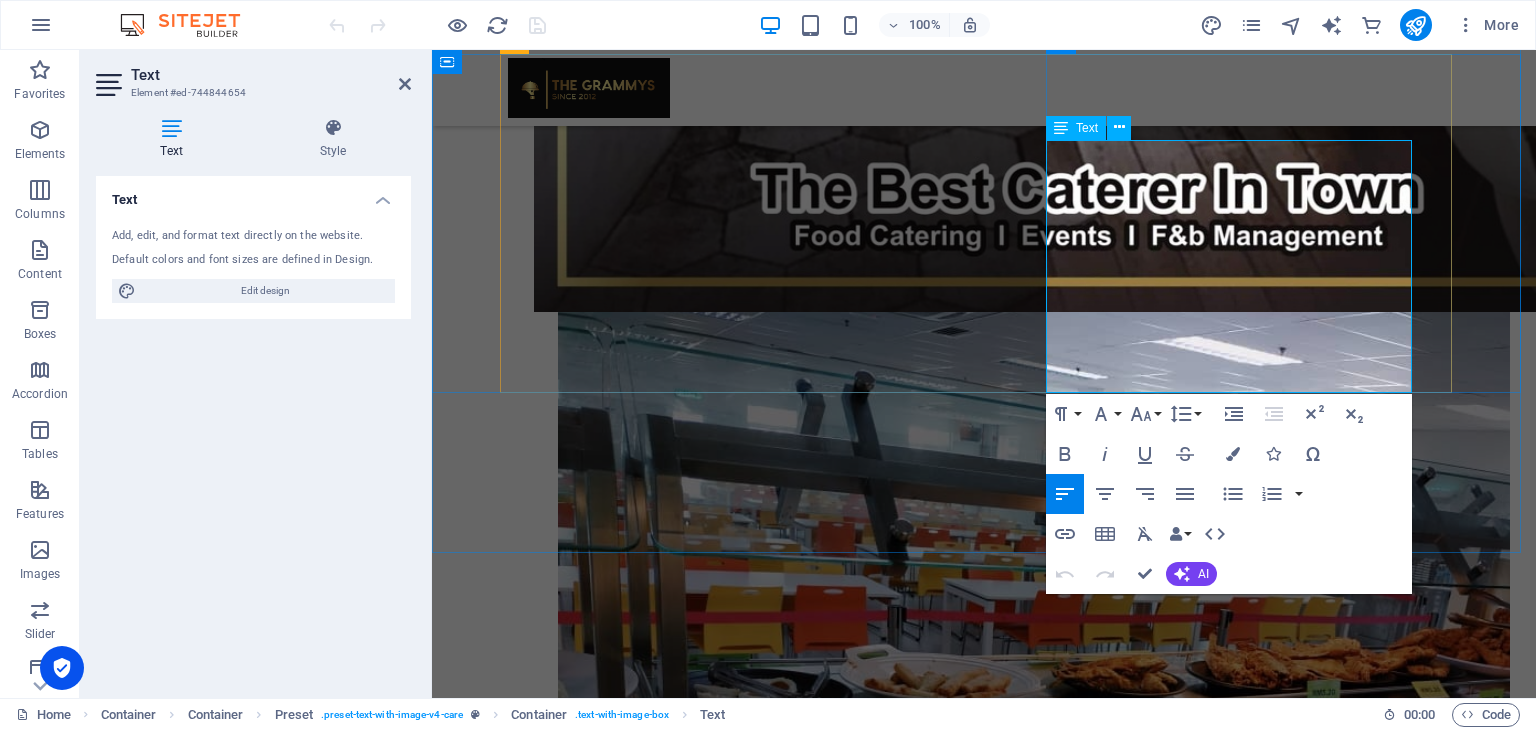 click on "Tel: [PHONE_NUMBER]" at bounding box center (964, 7819) 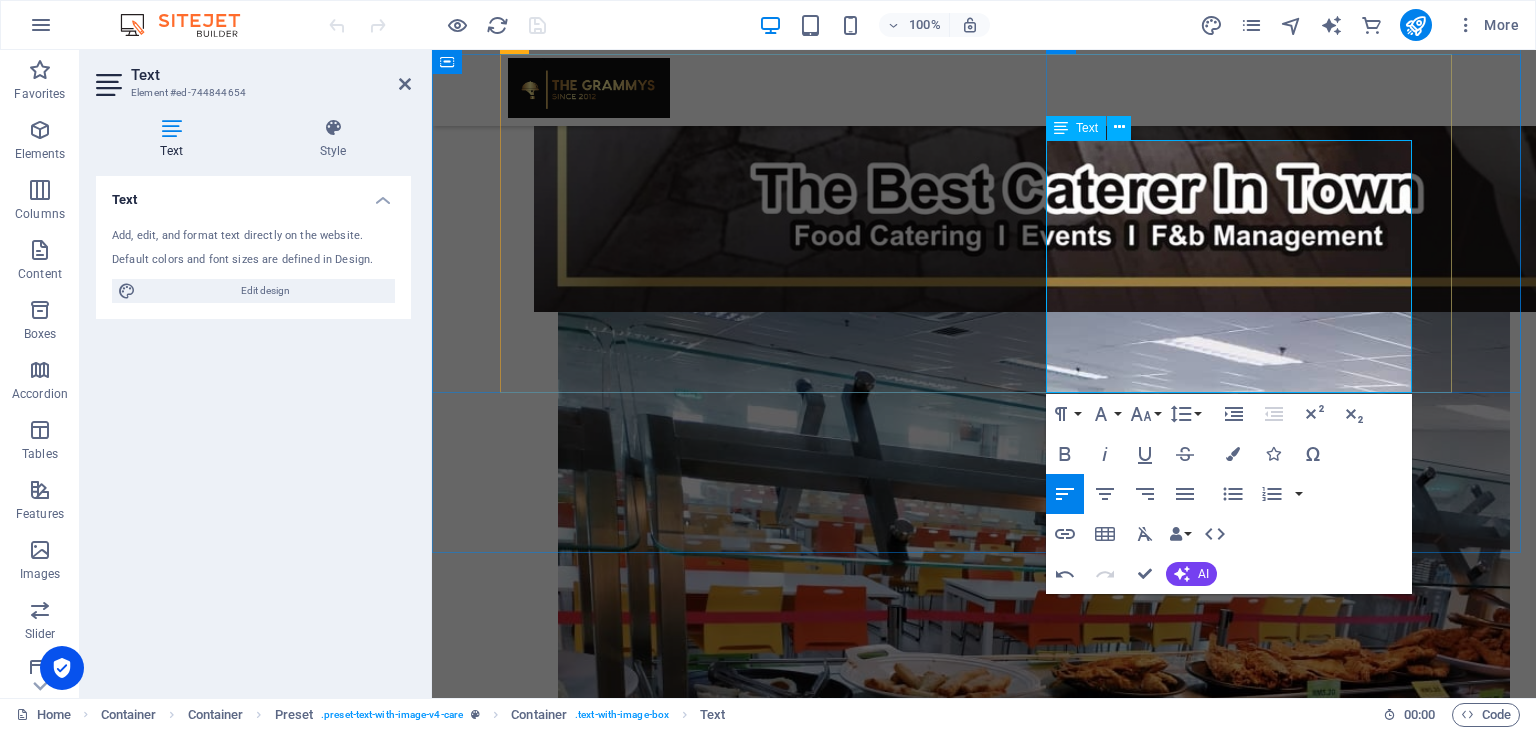 type 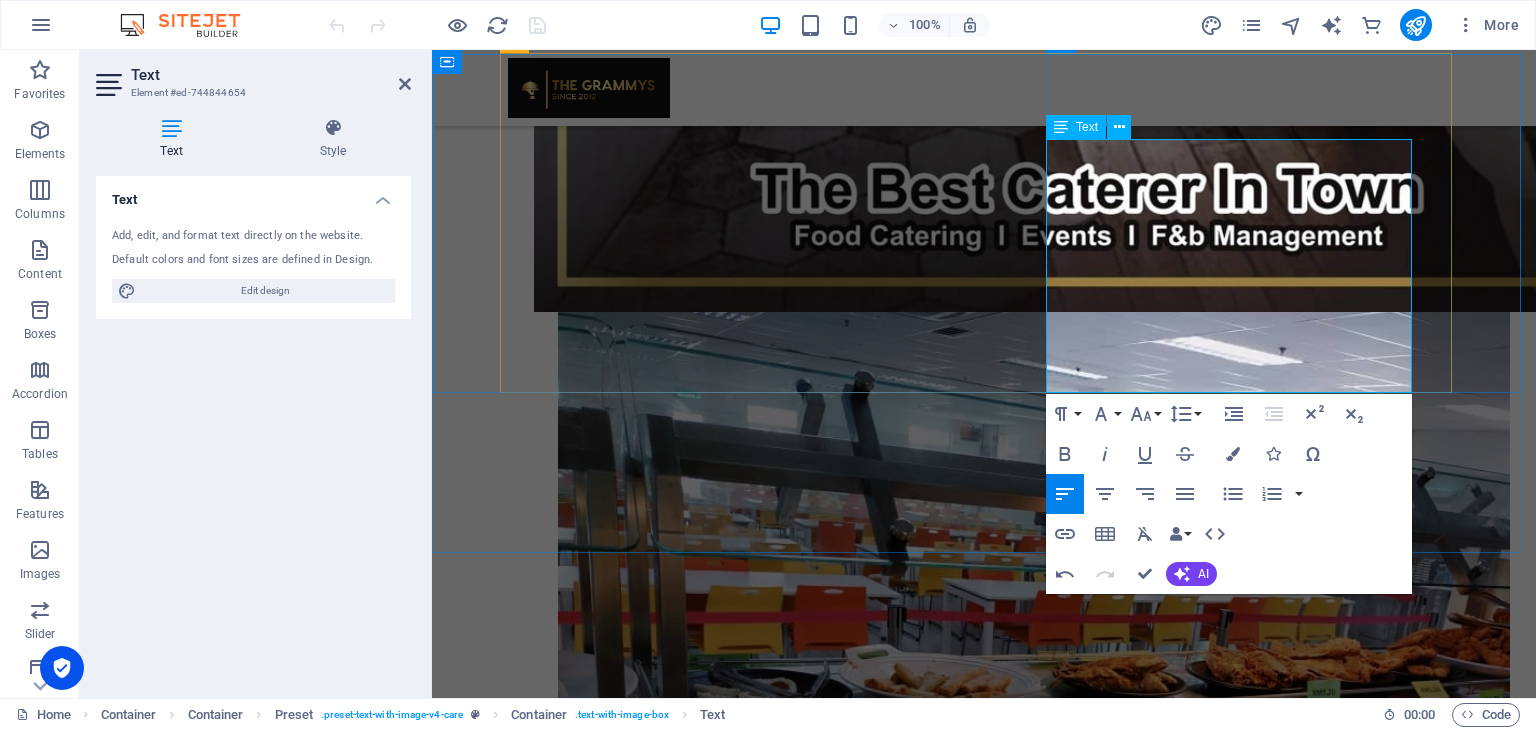 scroll, scrollTop: 0, scrollLeft: 0, axis: both 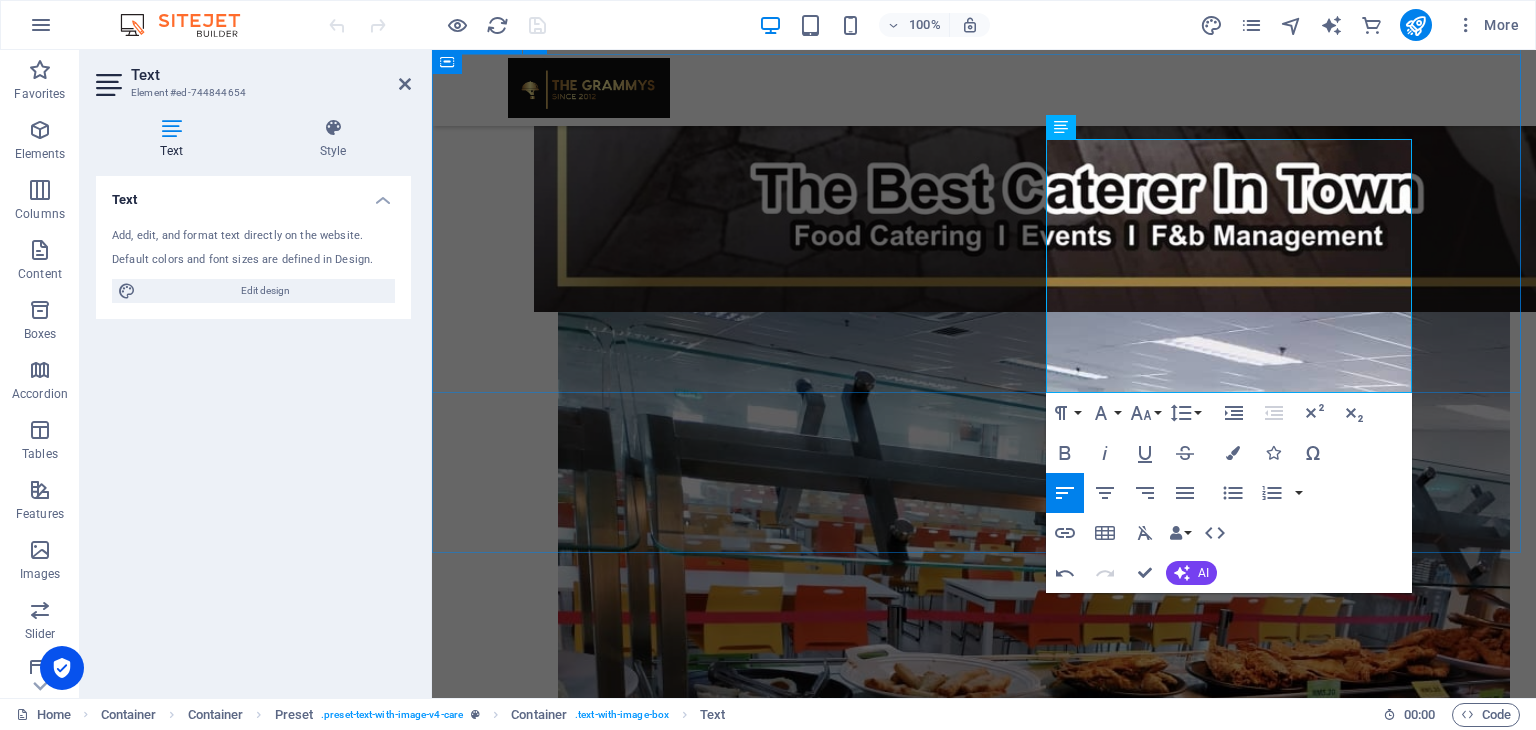 click on "Our mission To provide  Catering Excellence  to our Customer's Staff to retain our Contracts and Expand our Business while mantaining our good reputation. Choose  The Grammys Catering Penang  for  unrivalled staff dining solutions  – driving satisfaction, efficiency, and success. Contact:   Tel: [PHONE_NUMBER]" at bounding box center [984, 7854] 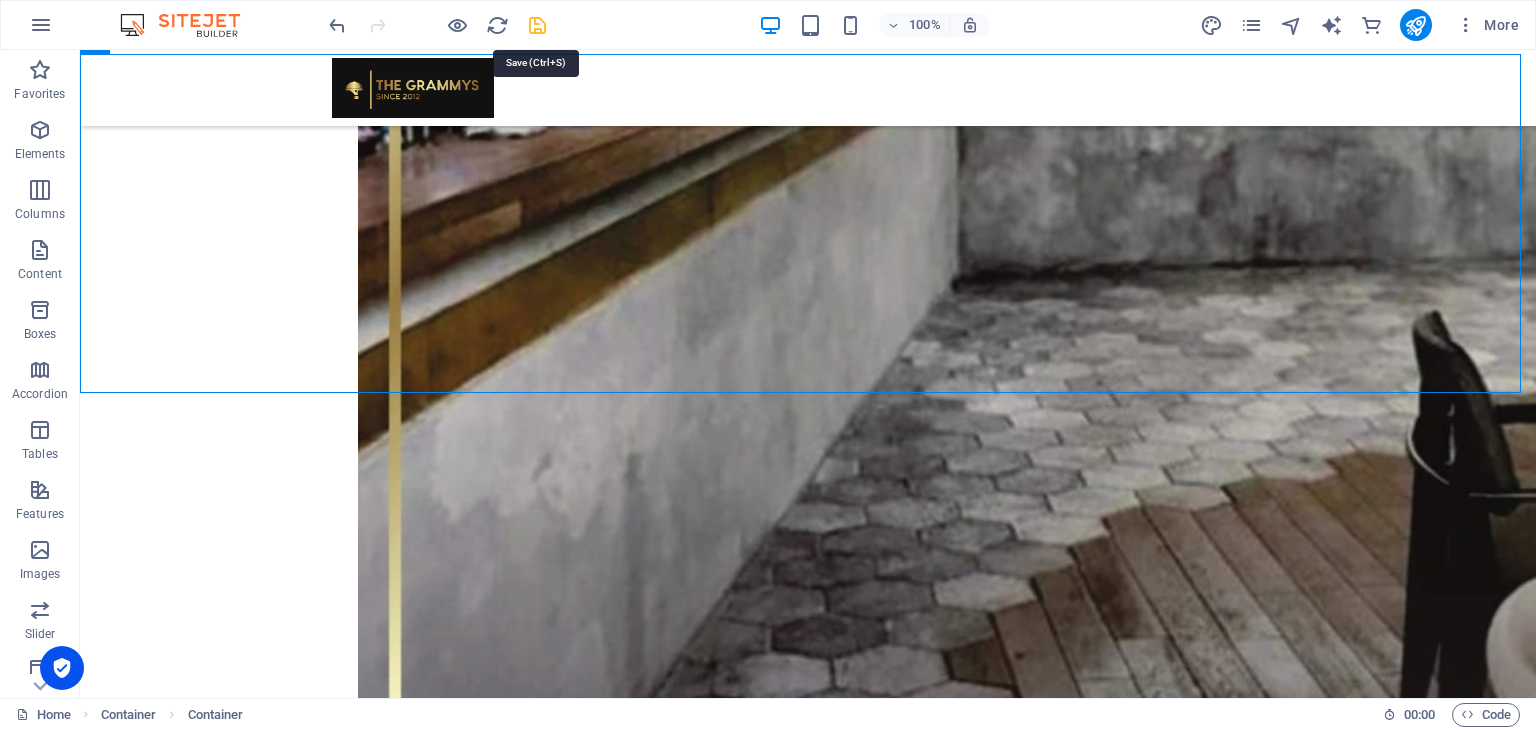 click at bounding box center (537, 25) 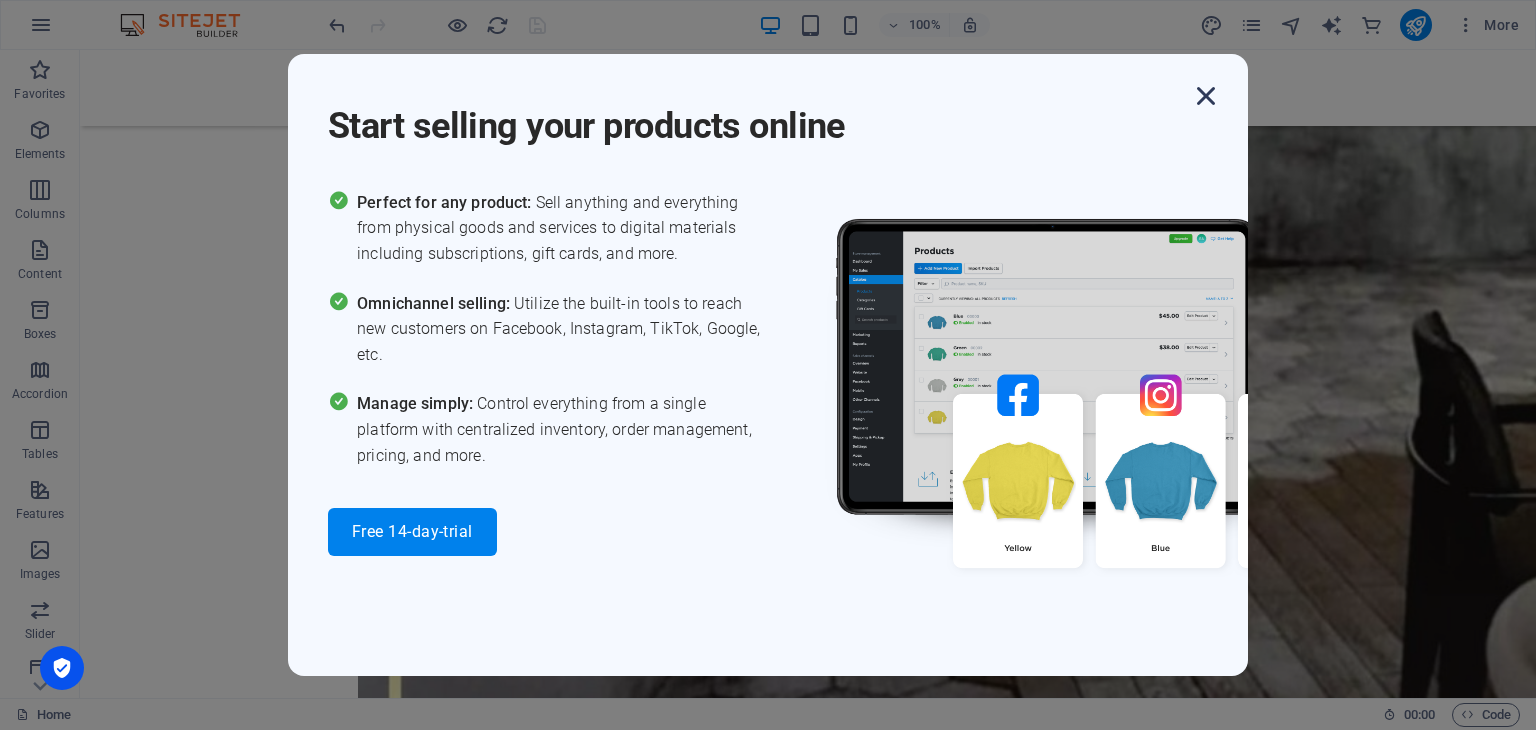 click at bounding box center (1206, 96) 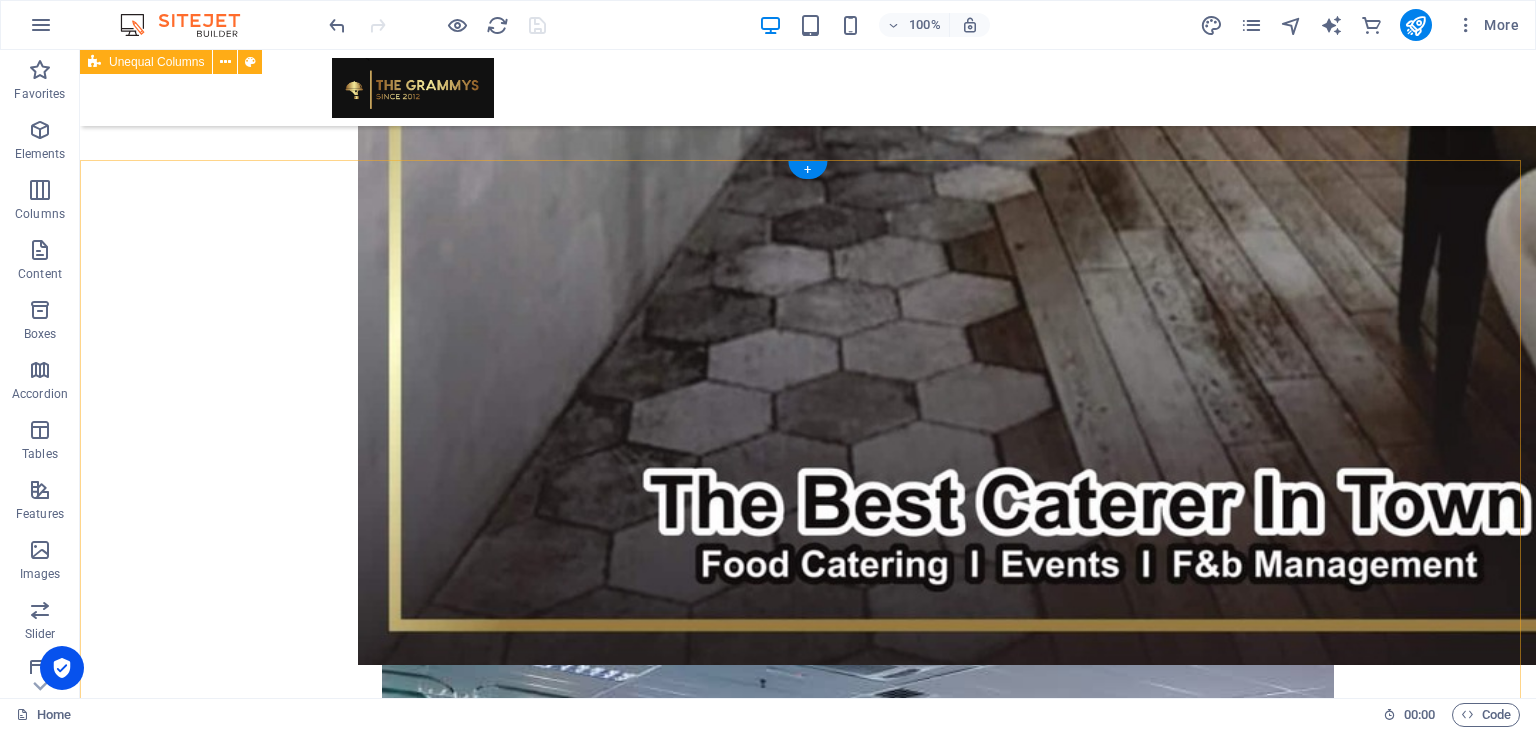 scroll, scrollTop: 3100, scrollLeft: 0, axis: vertical 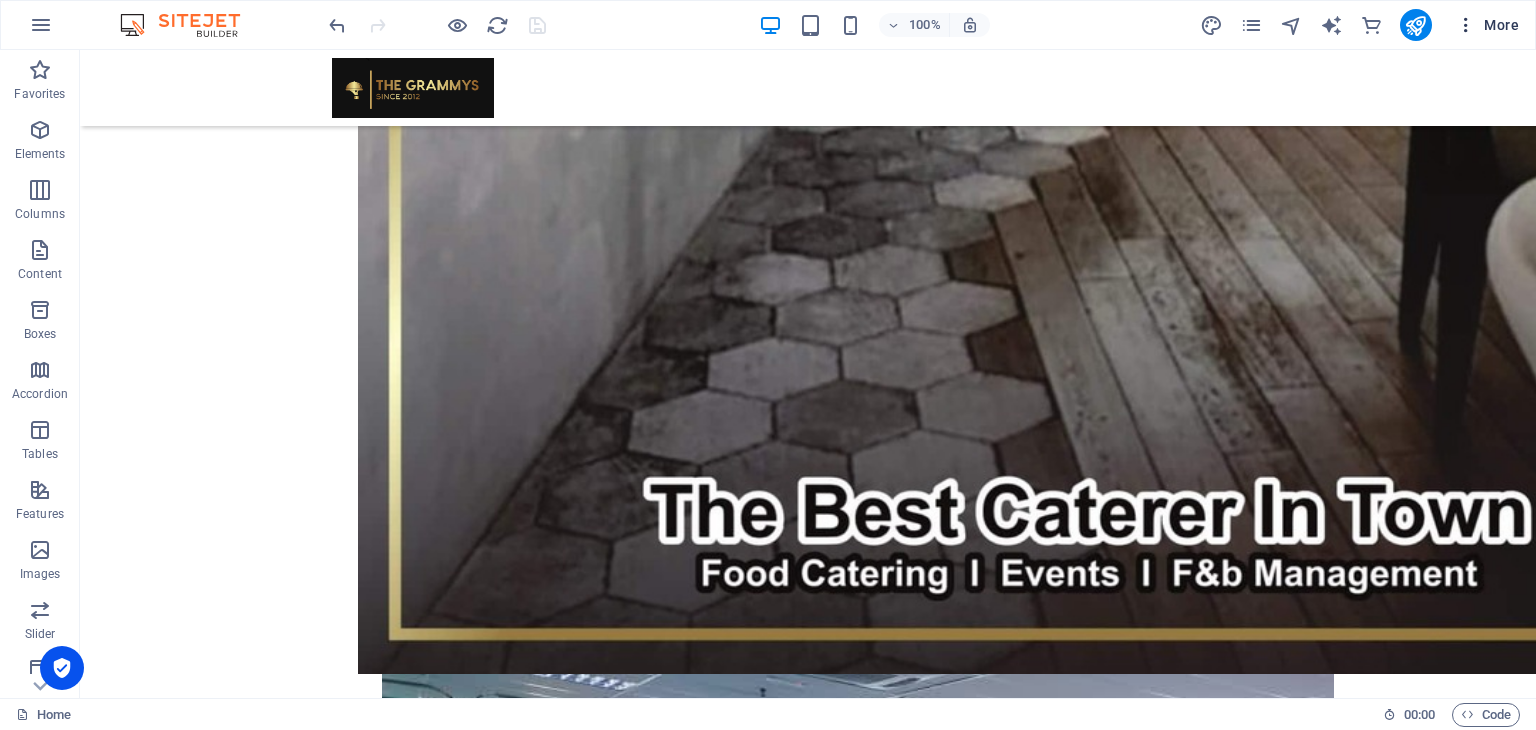 click at bounding box center (1466, 25) 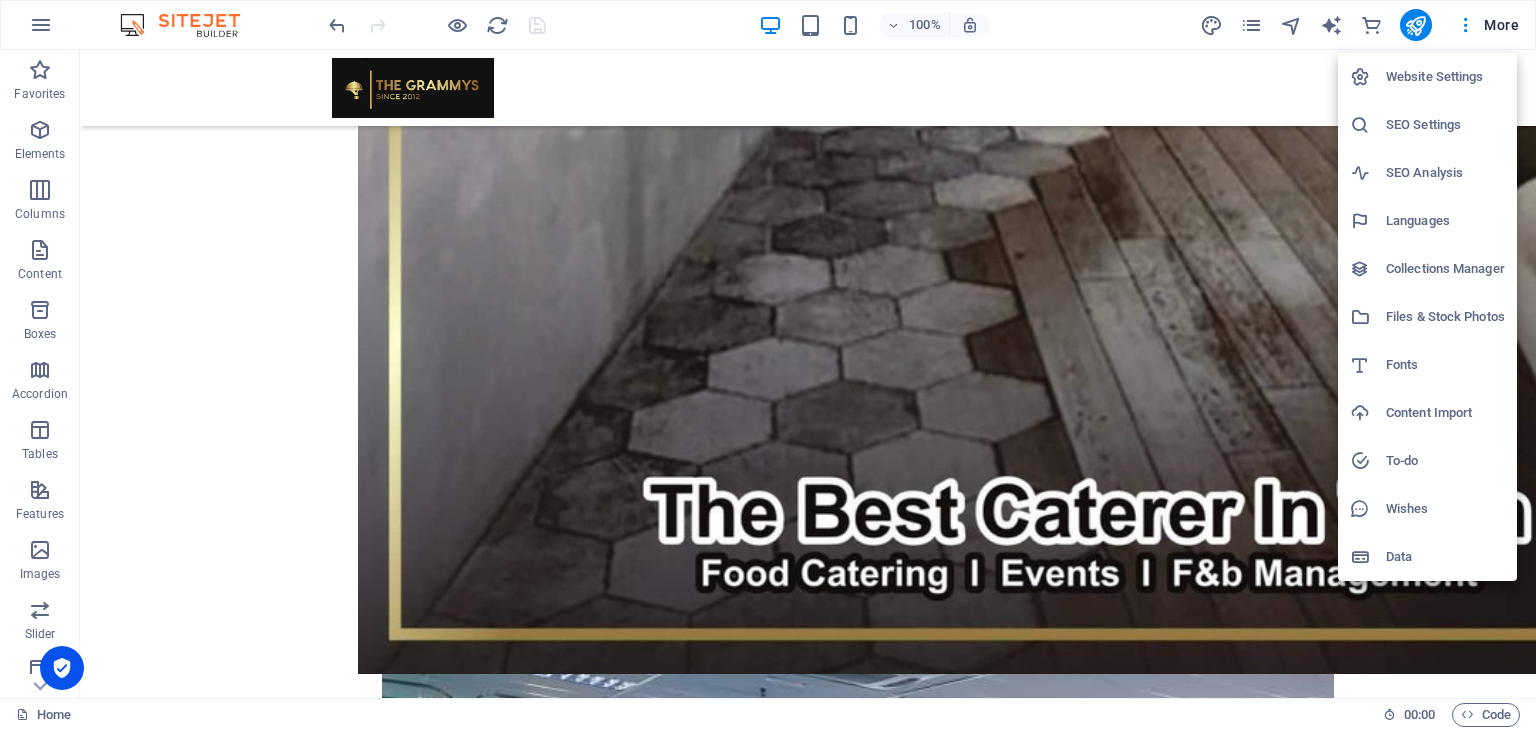 click on "Website Settings" at bounding box center (1445, 77) 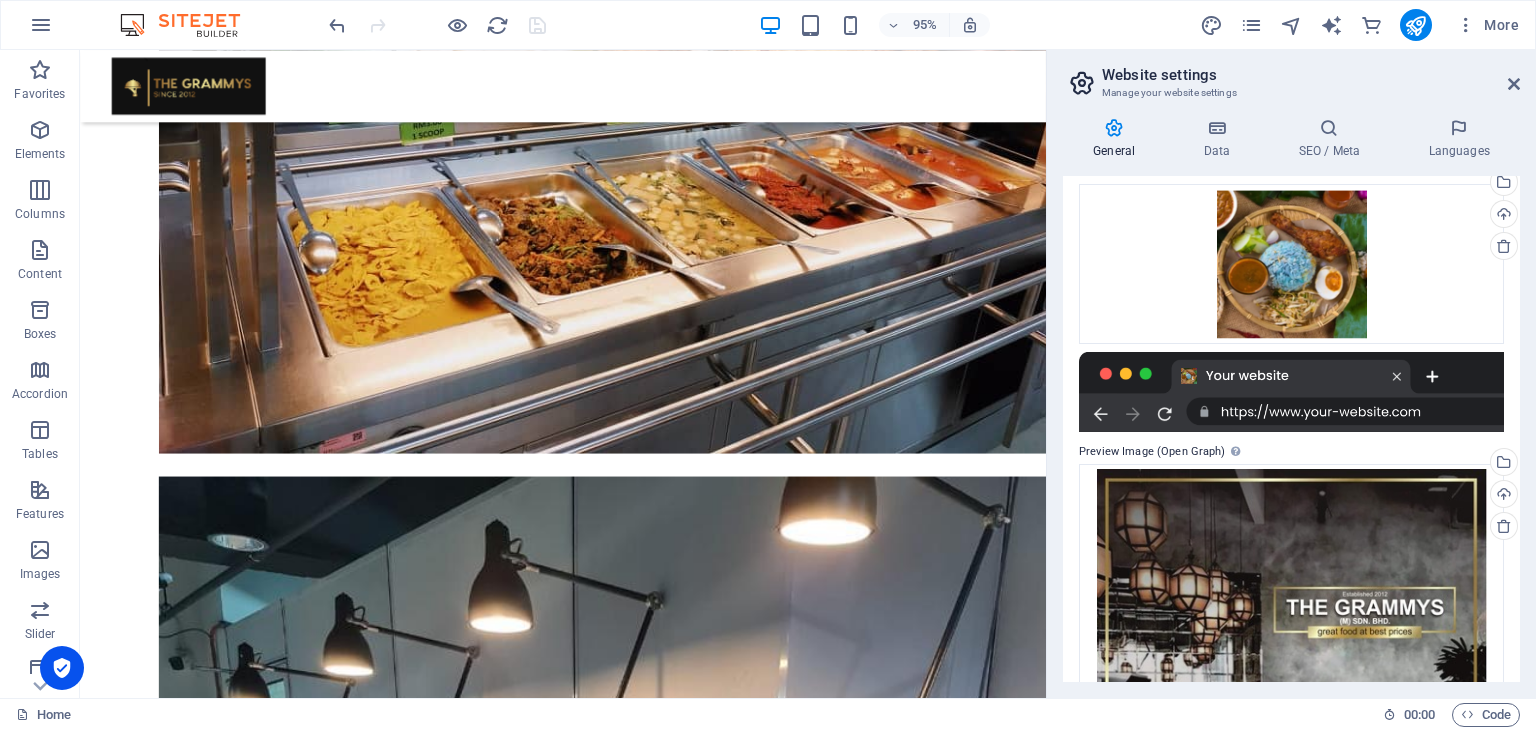 scroll, scrollTop: 0, scrollLeft: 0, axis: both 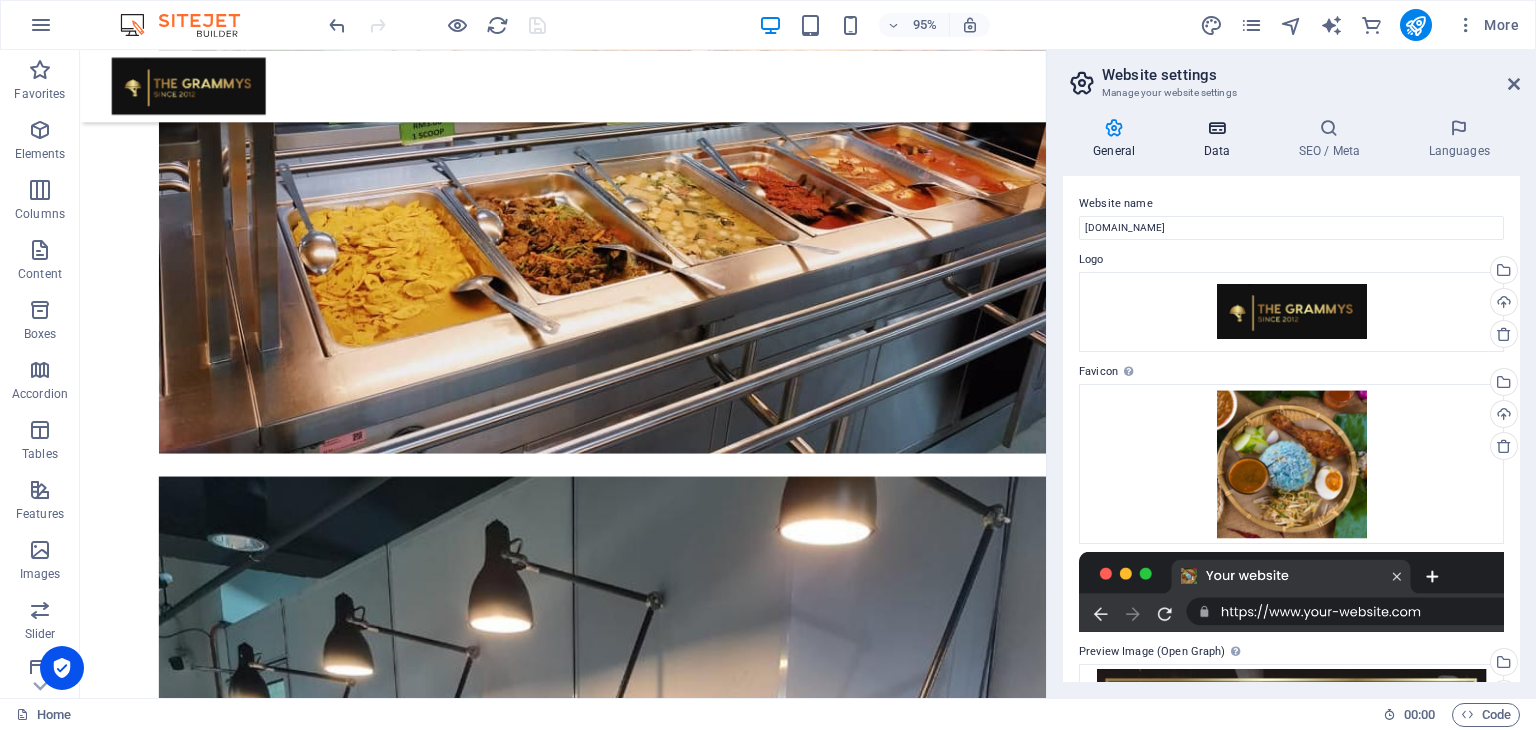 click on "Data" at bounding box center (1220, 139) 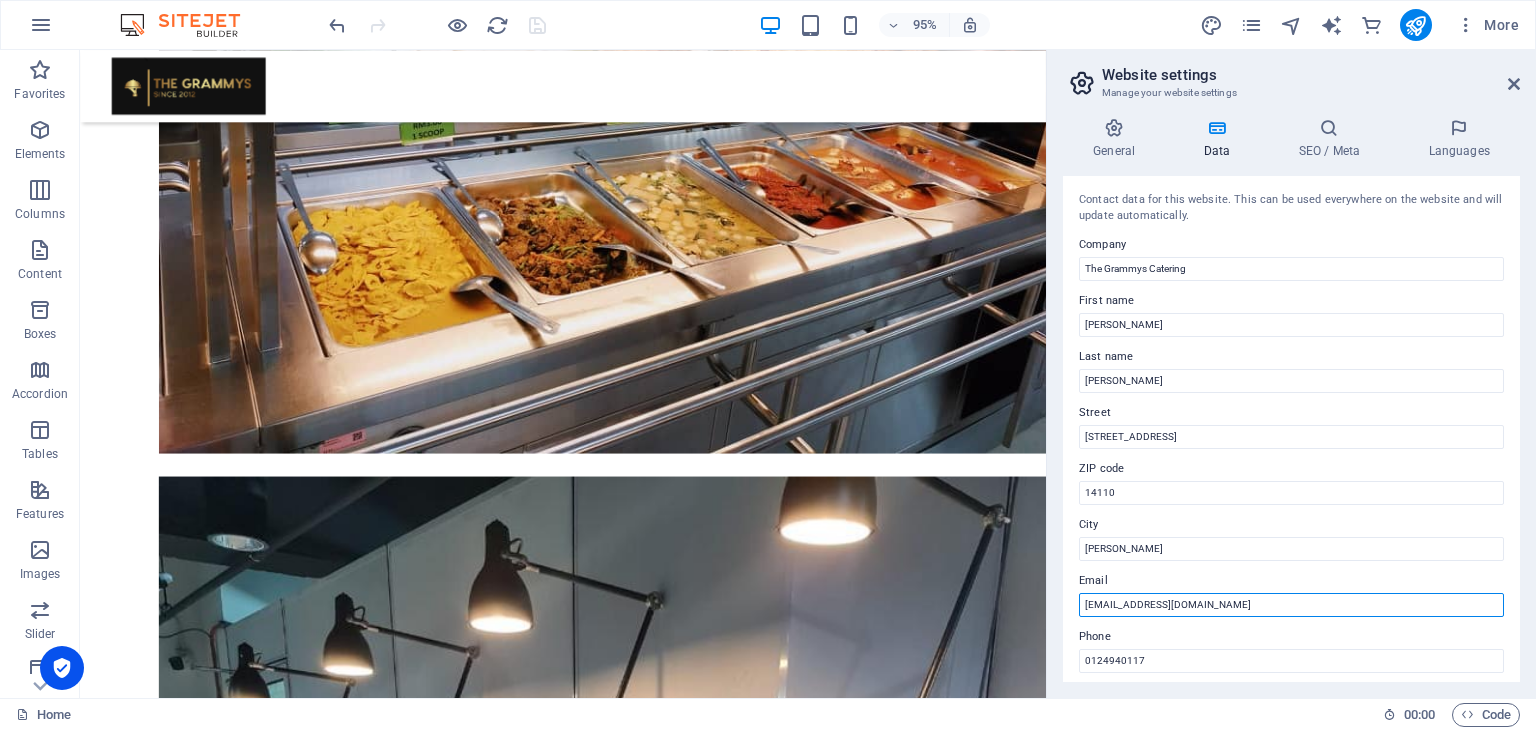 click on "[EMAIL_ADDRESS][DOMAIN_NAME]" at bounding box center [1291, 605] 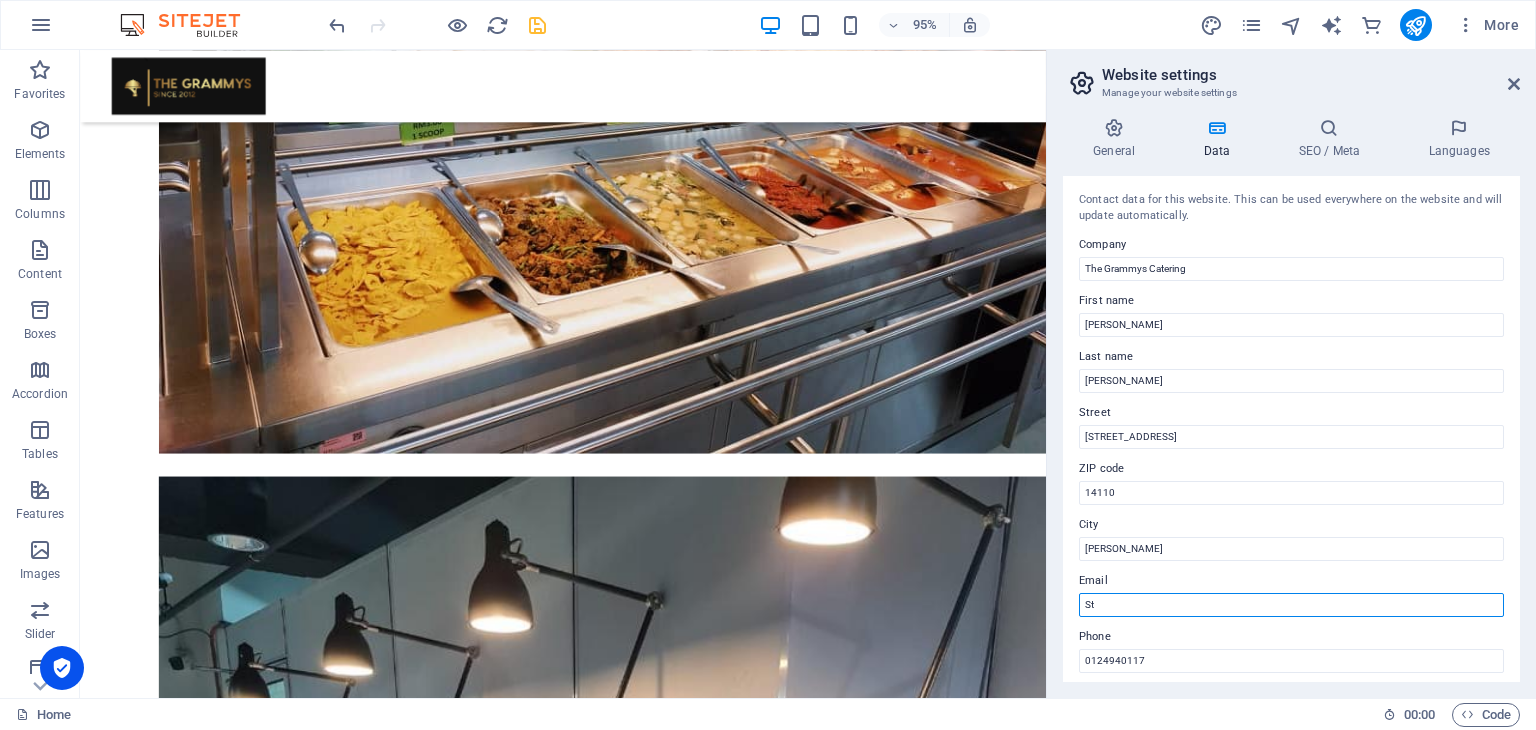 type on "S" 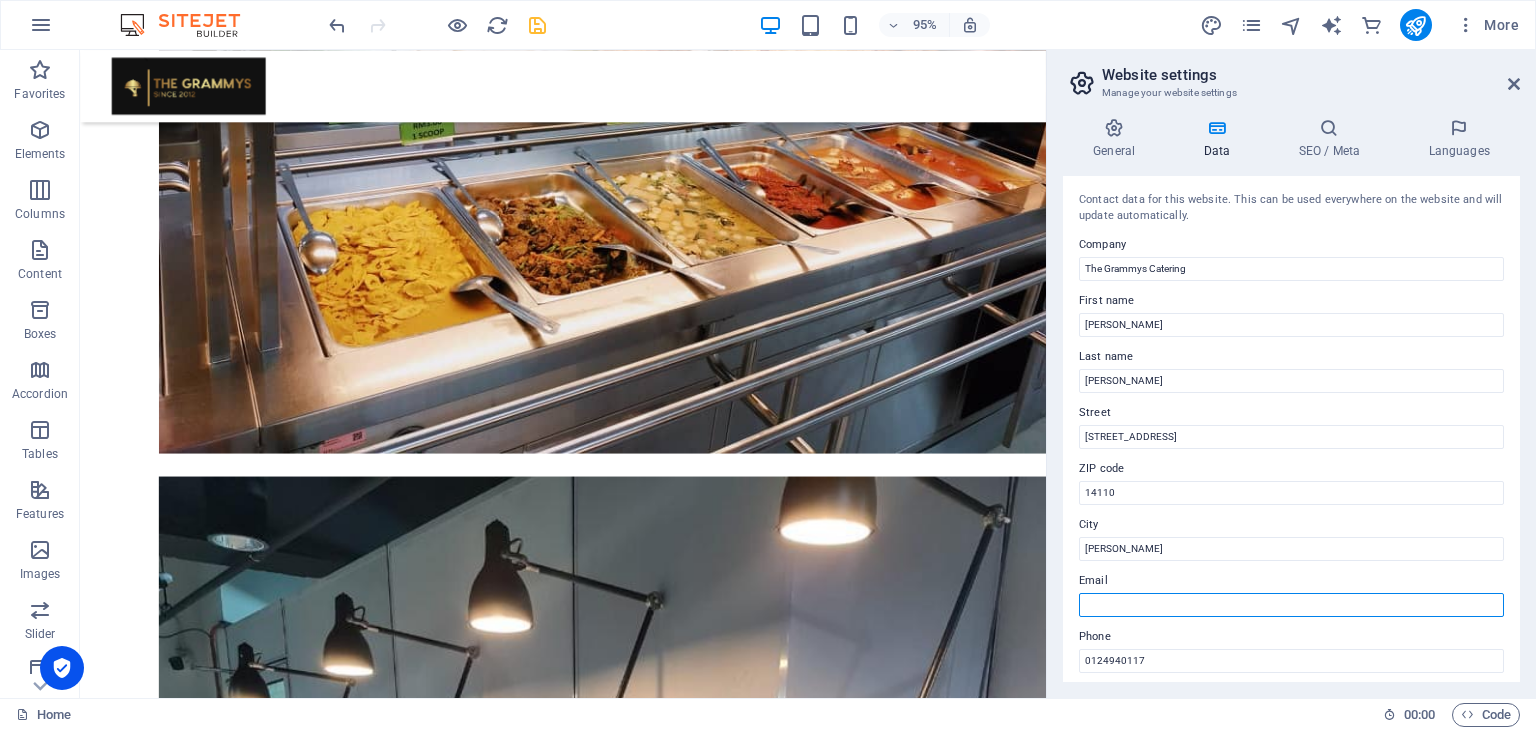 type on "E" 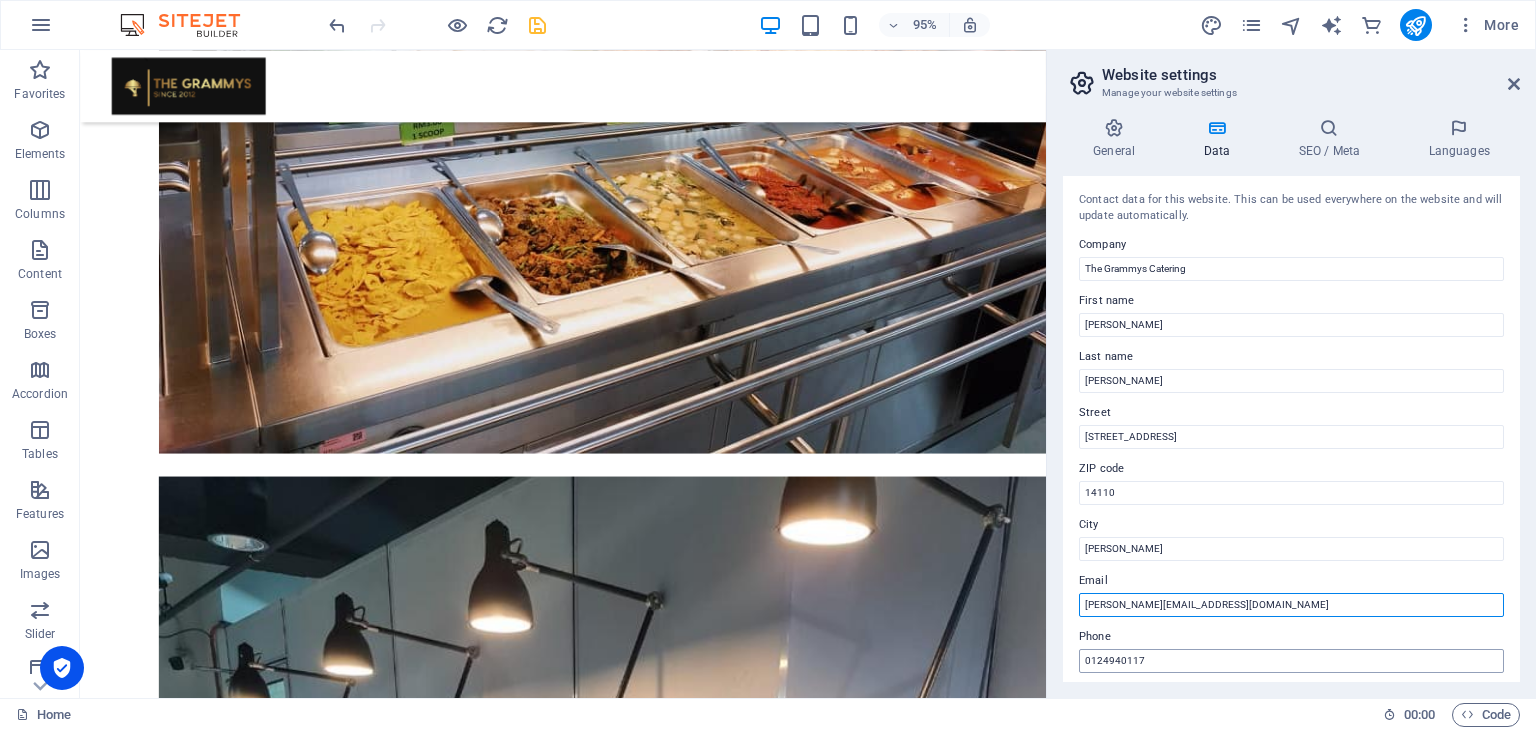 type on "[PERSON_NAME][EMAIL_ADDRESS][DOMAIN_NAME]" 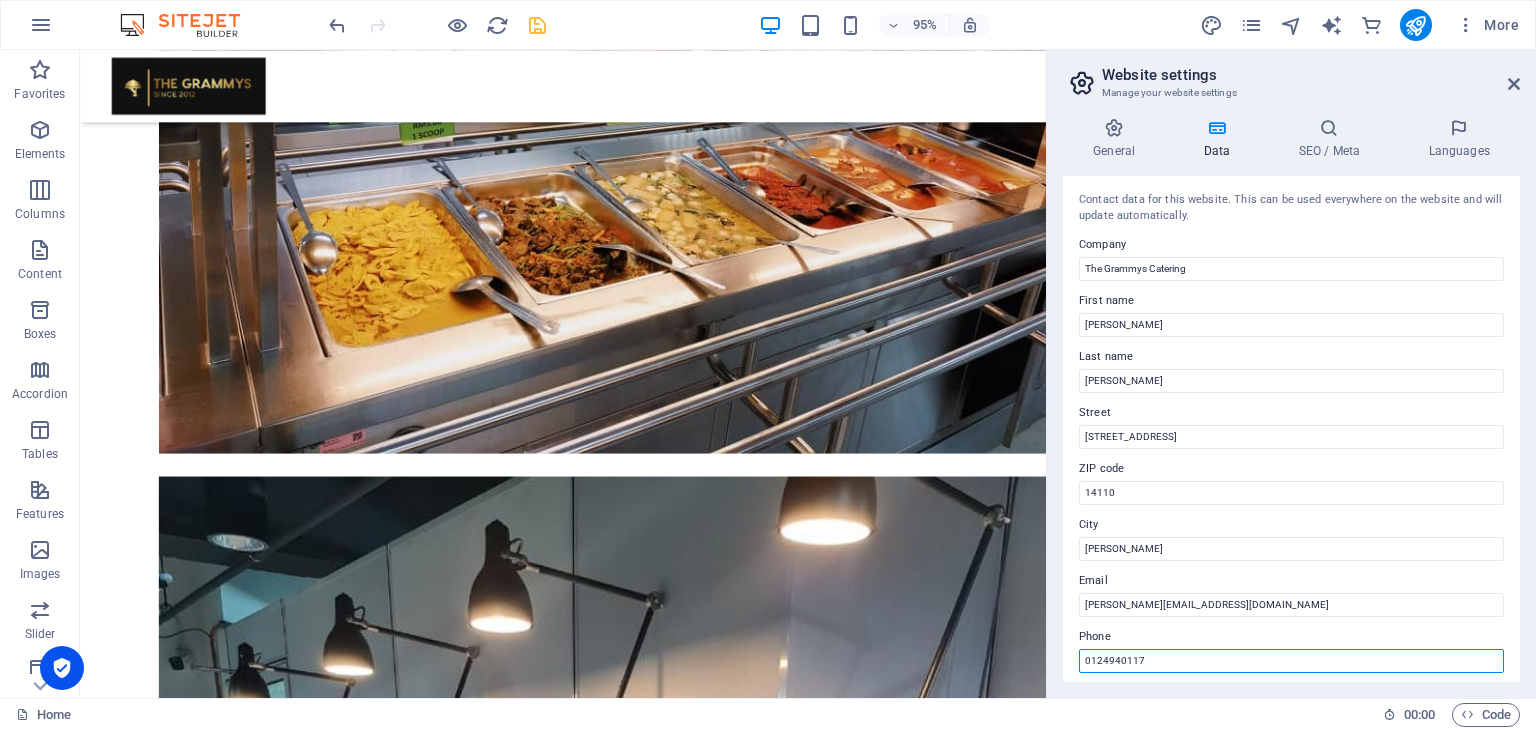 click on "0124940117" at bounding box center [1291, 661] 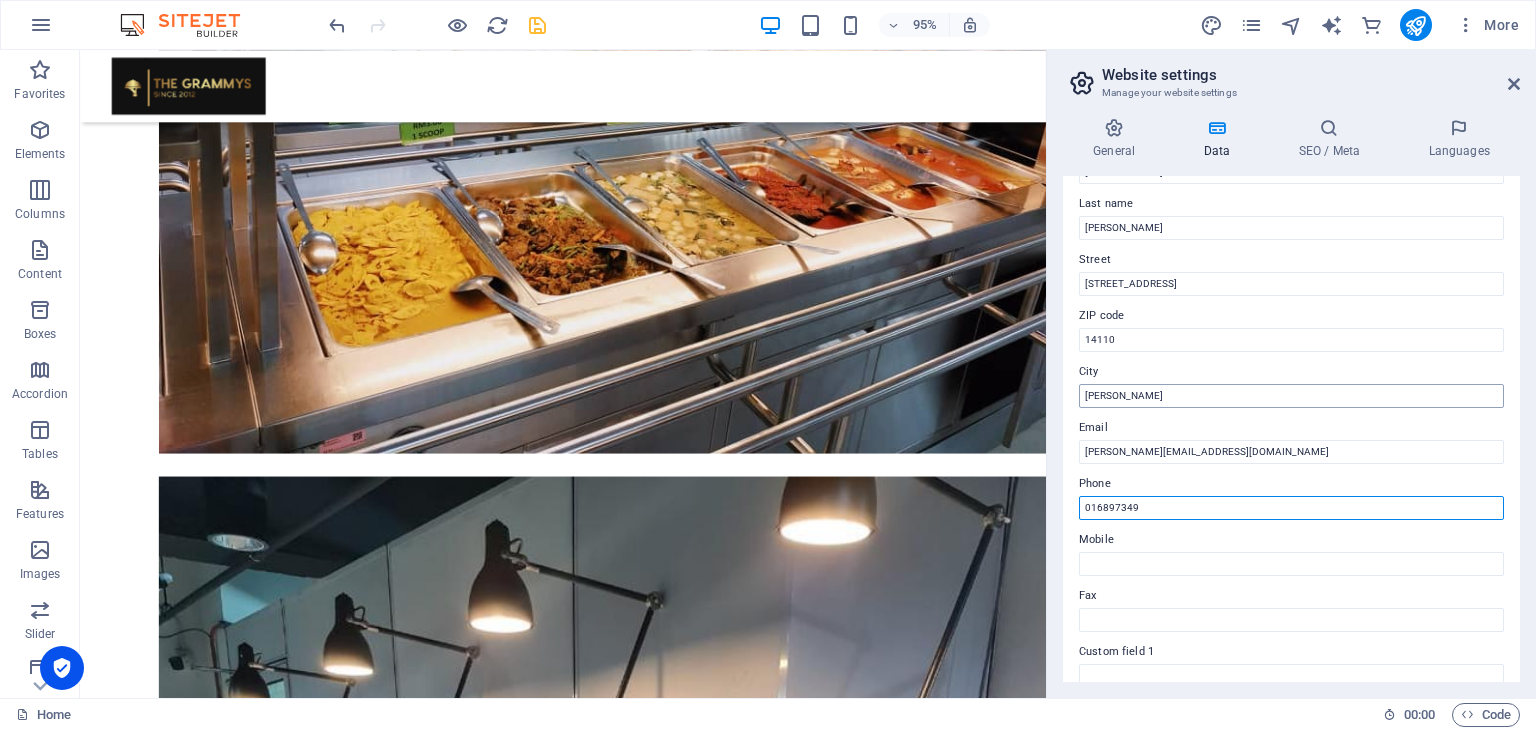 scroll, scrollTop: 0, scrollLeft: 0, axis: both 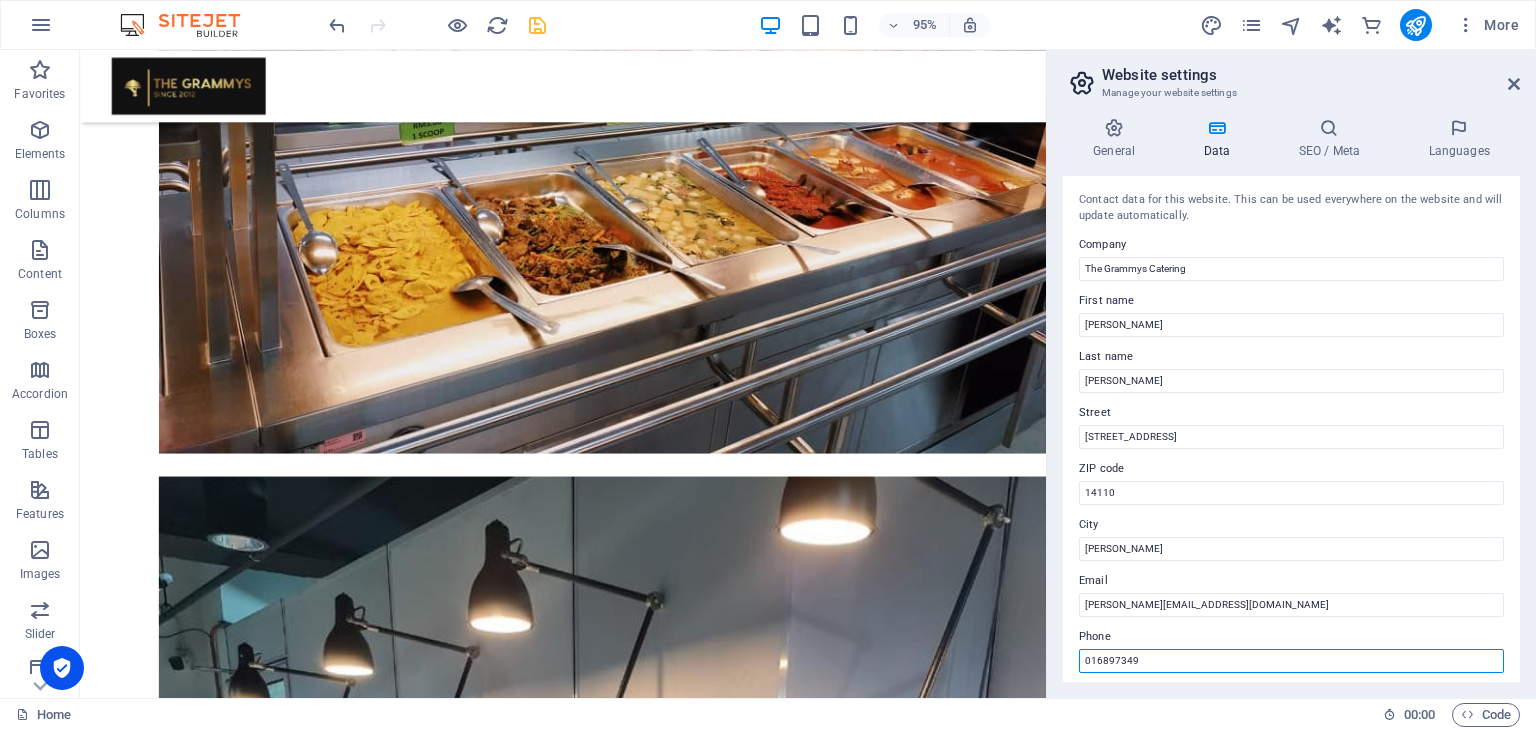 type on "016897349" 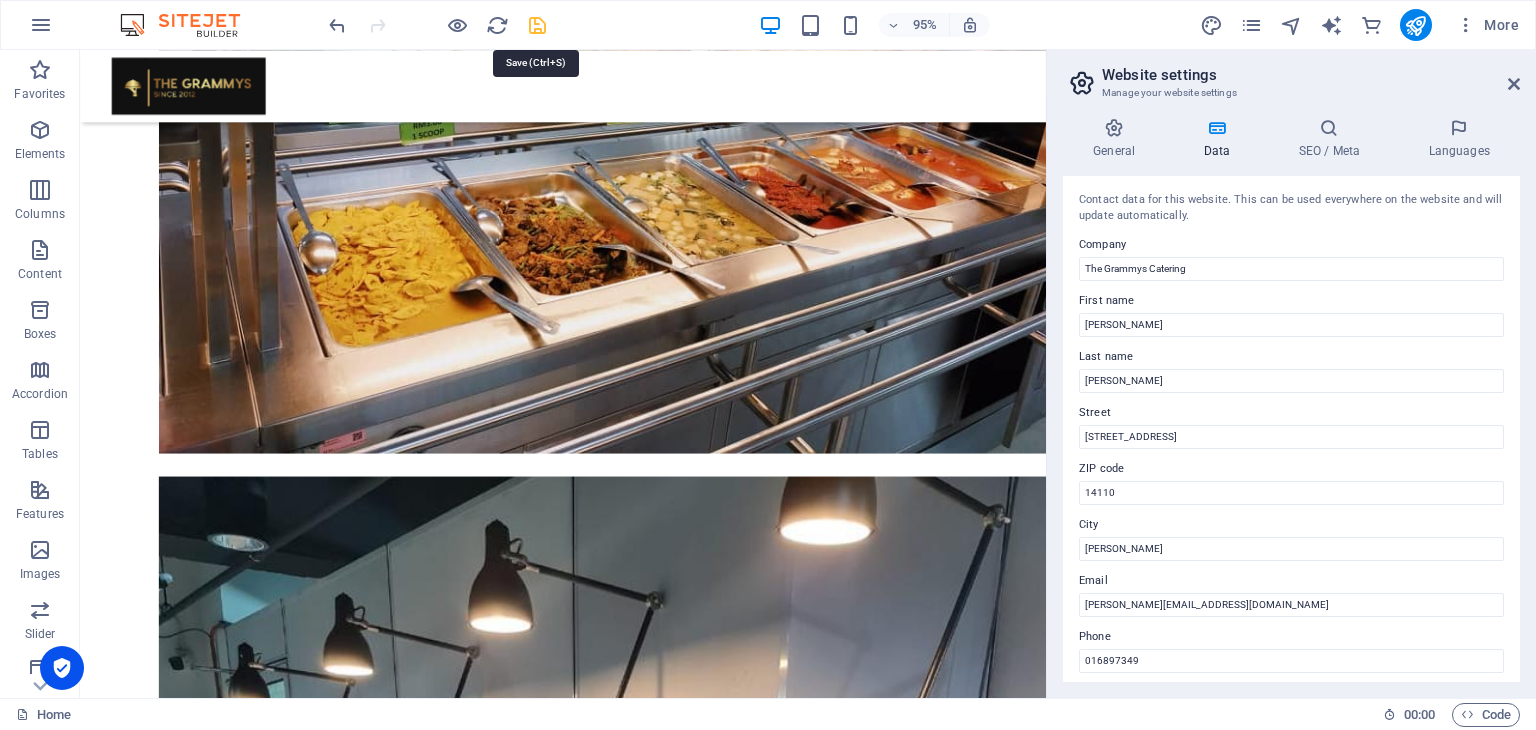 click at bounding box center [537, 25] 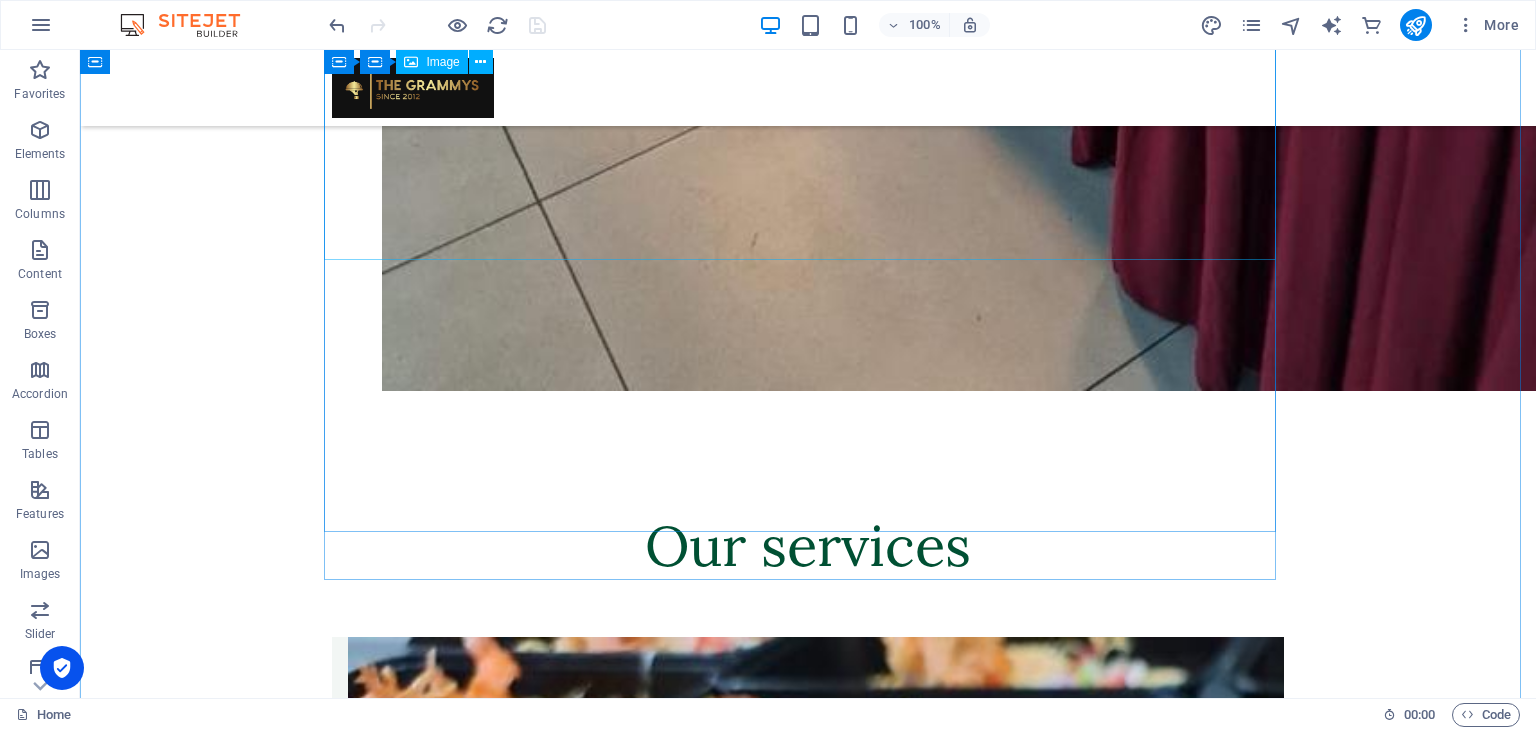 scroll, scrollTop: 6100, scrollLeft: 0, axis: vertical 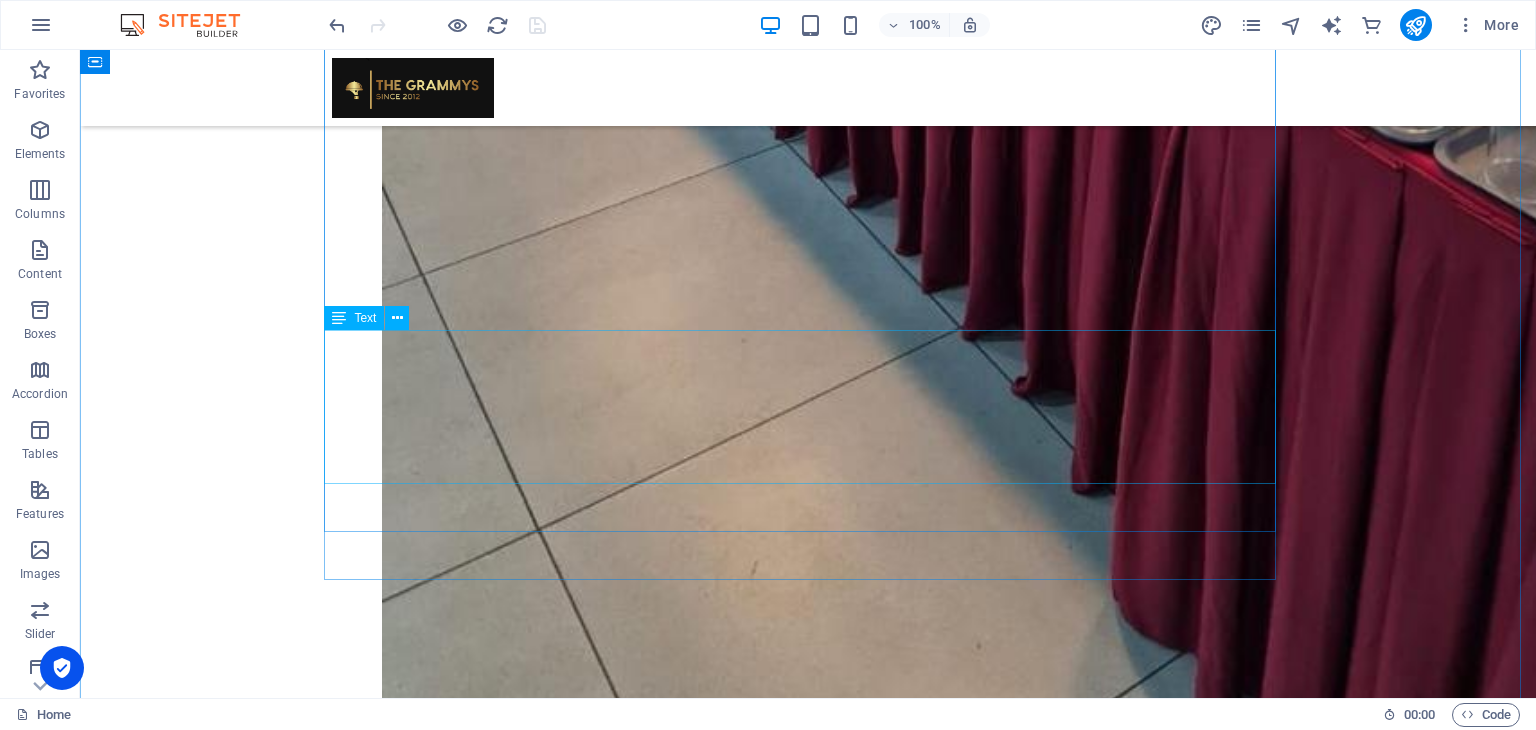 click on "The Grammys Catering HQ [STREET_ADDRESS] Tel: [PHONE_NUMBER]" at bounding box center [808, 15635] 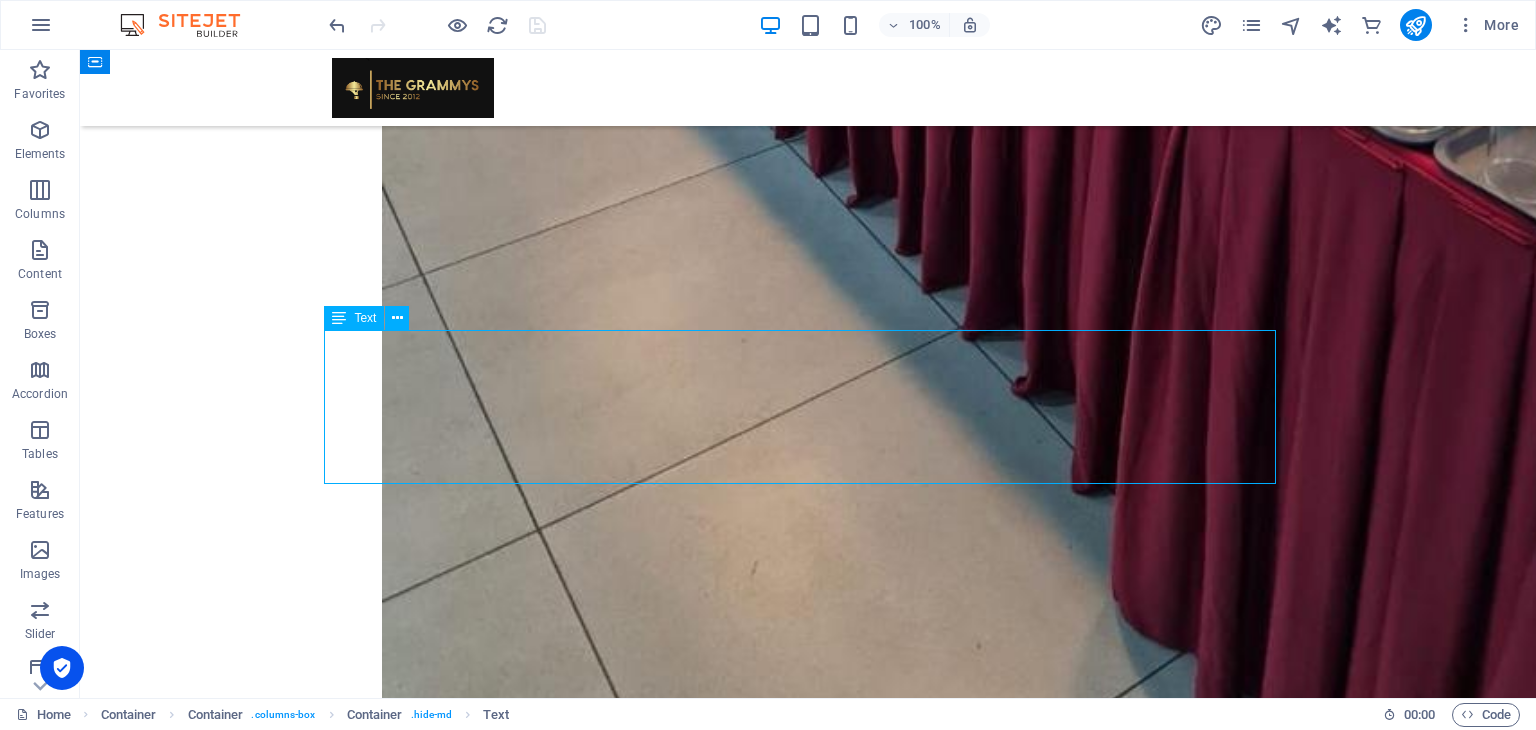 click on "The Grammys Catering HQ [STREET_ADDRESS] Tel: [PHONE_NUMBER]" at bounding box center [808, 15635] 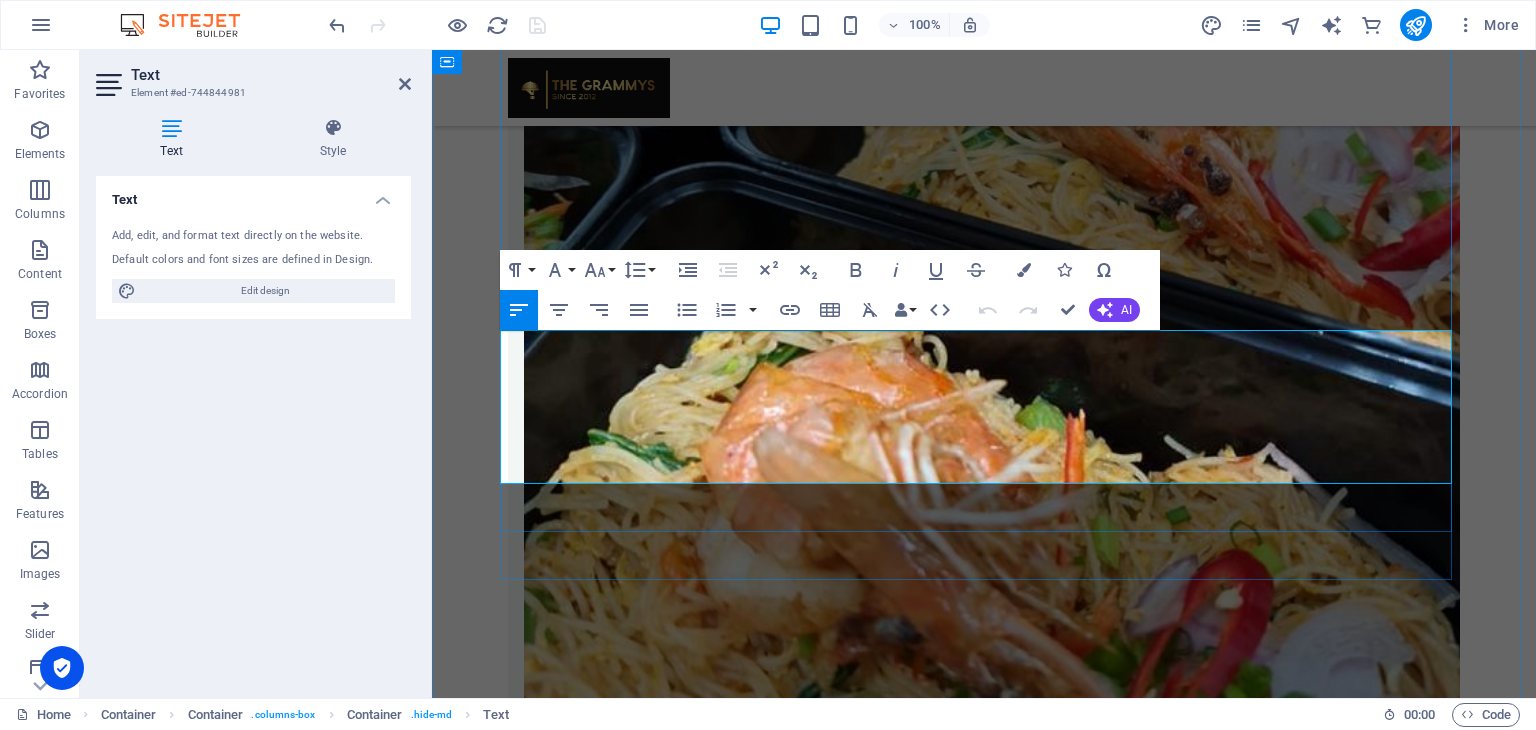 click on "Tel: [PHONE_NUMBER]" at bounding box center [984, 11893] 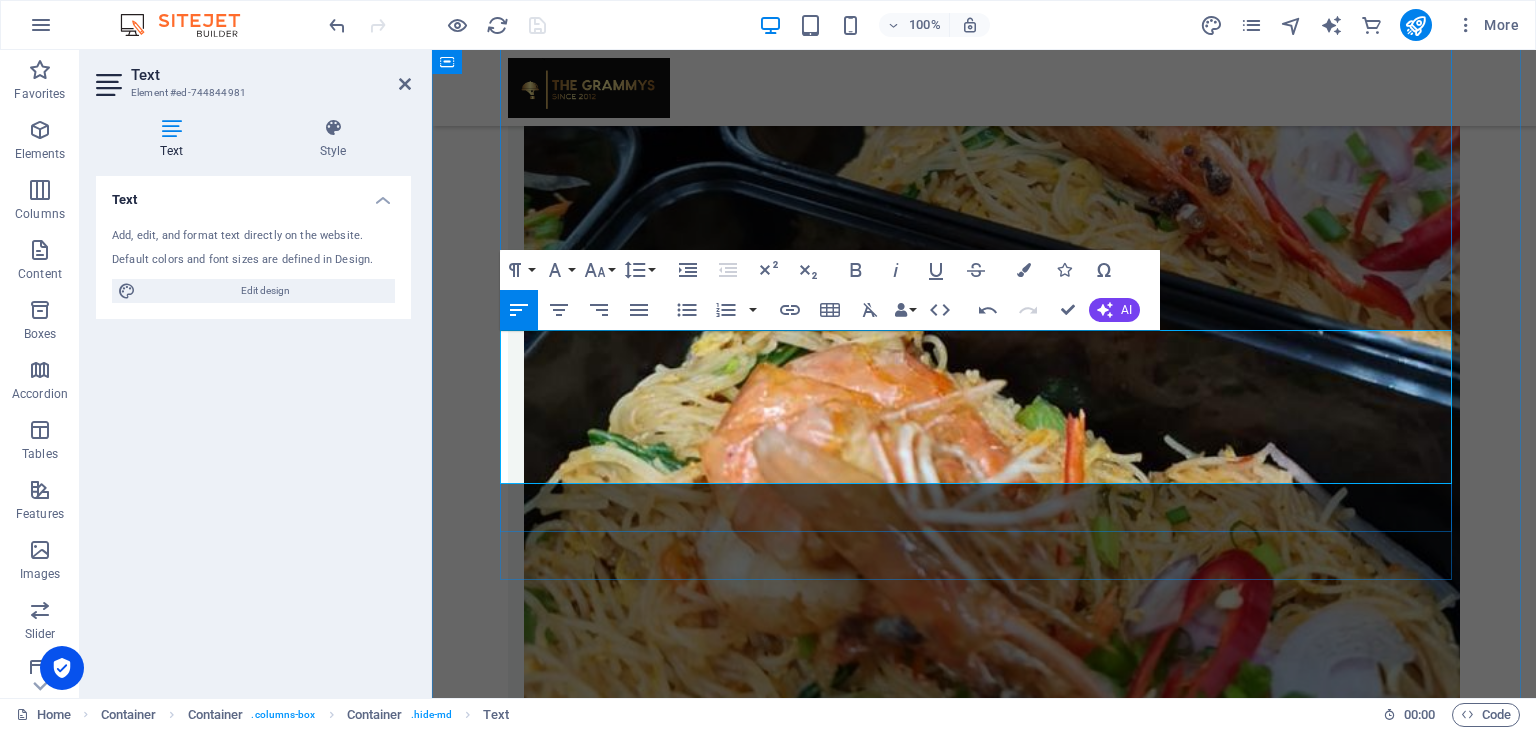 type 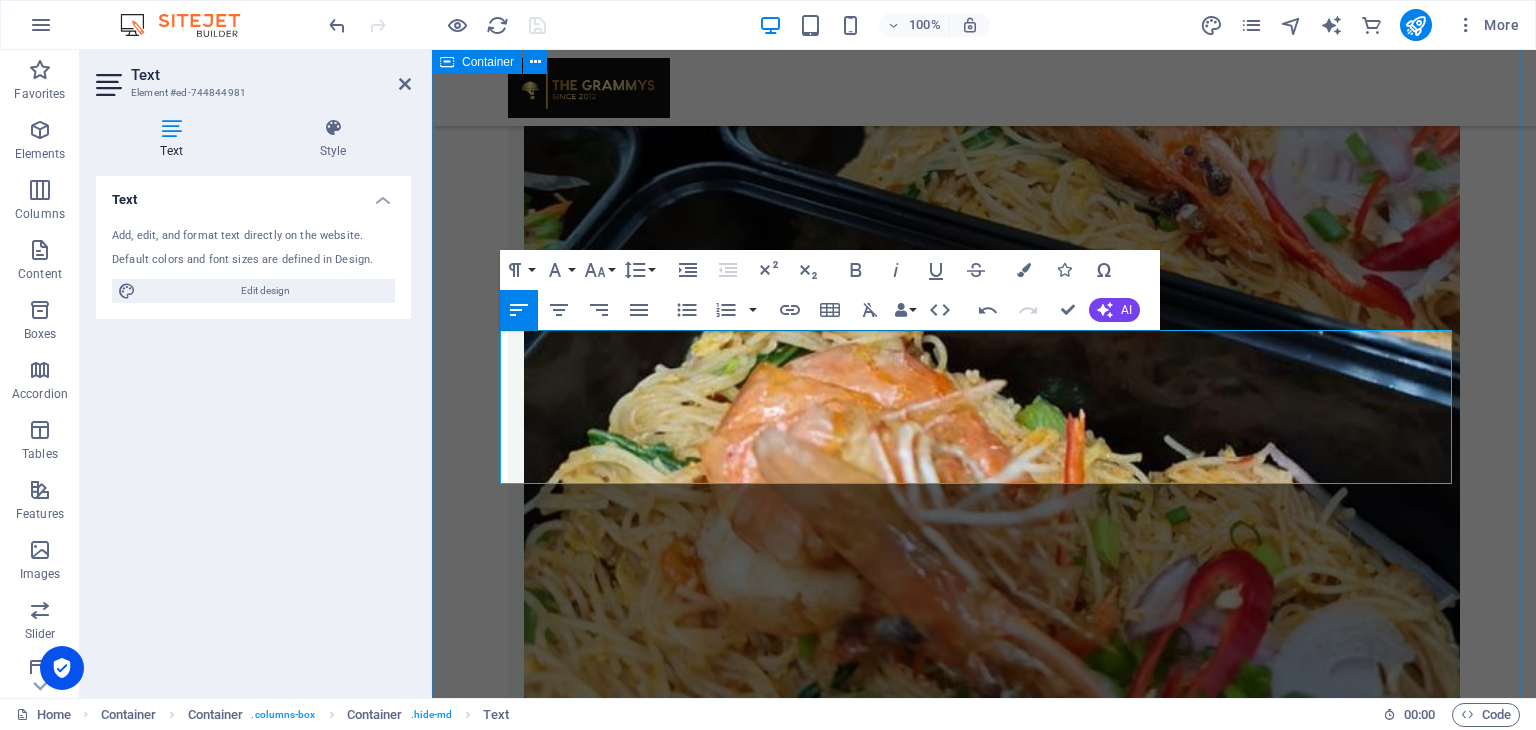 click on "Our Location The Grammys Catering HQ [STREET_ADDRESS] Tel: [PHONE_NUMBER]" at bounding box center (984, 11382) 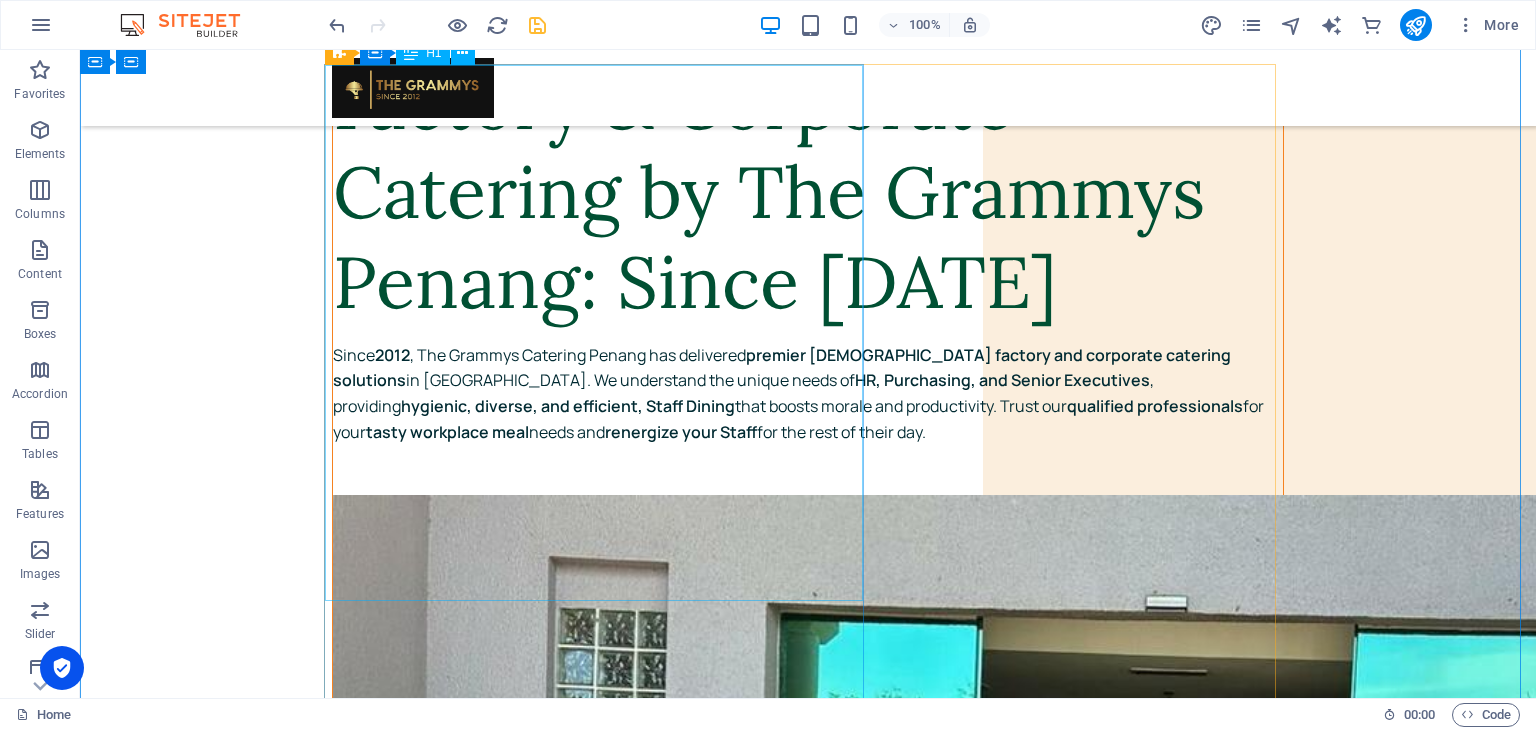 scroll, scrollTop: 0, scrollLeft: 0, axis: both 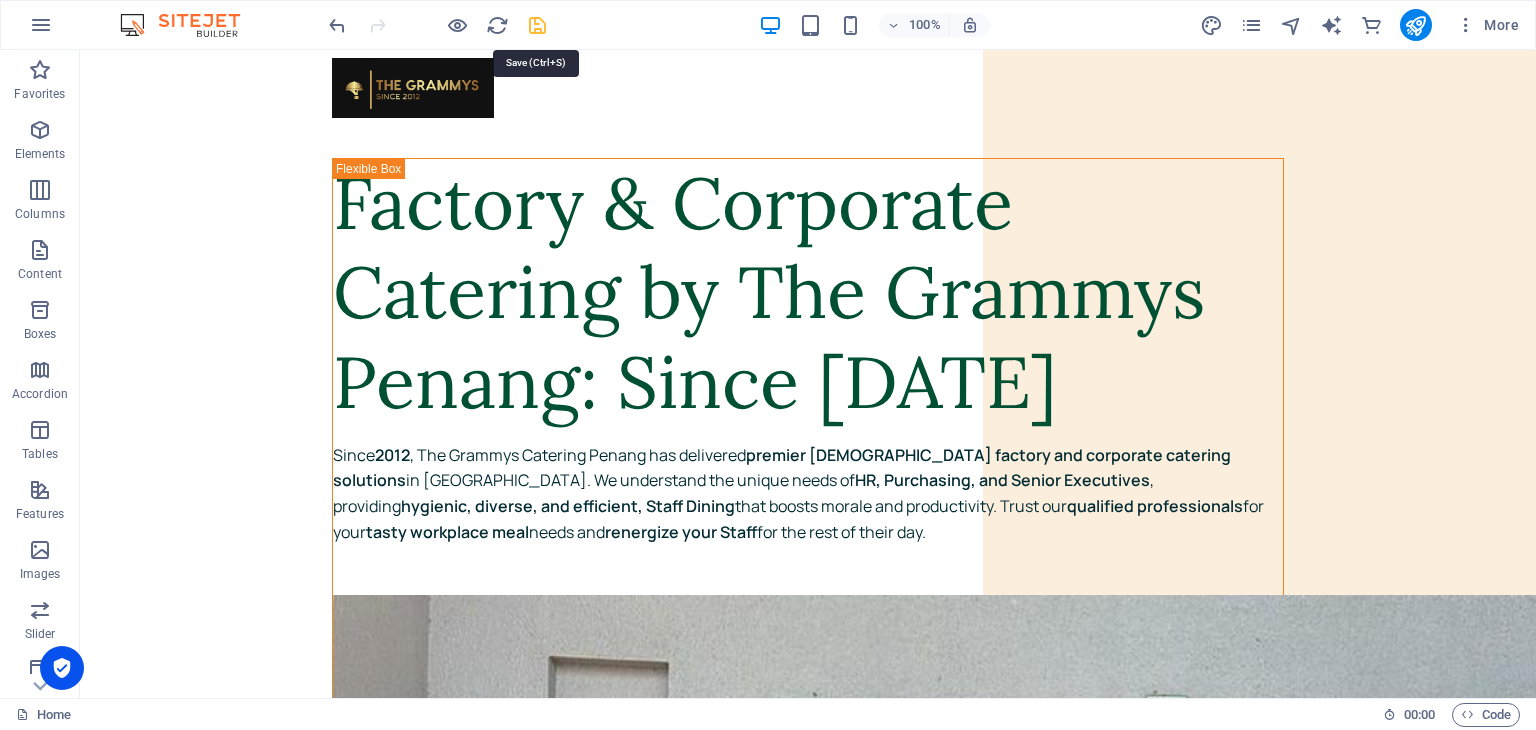 click at bounding box center (537, 25) 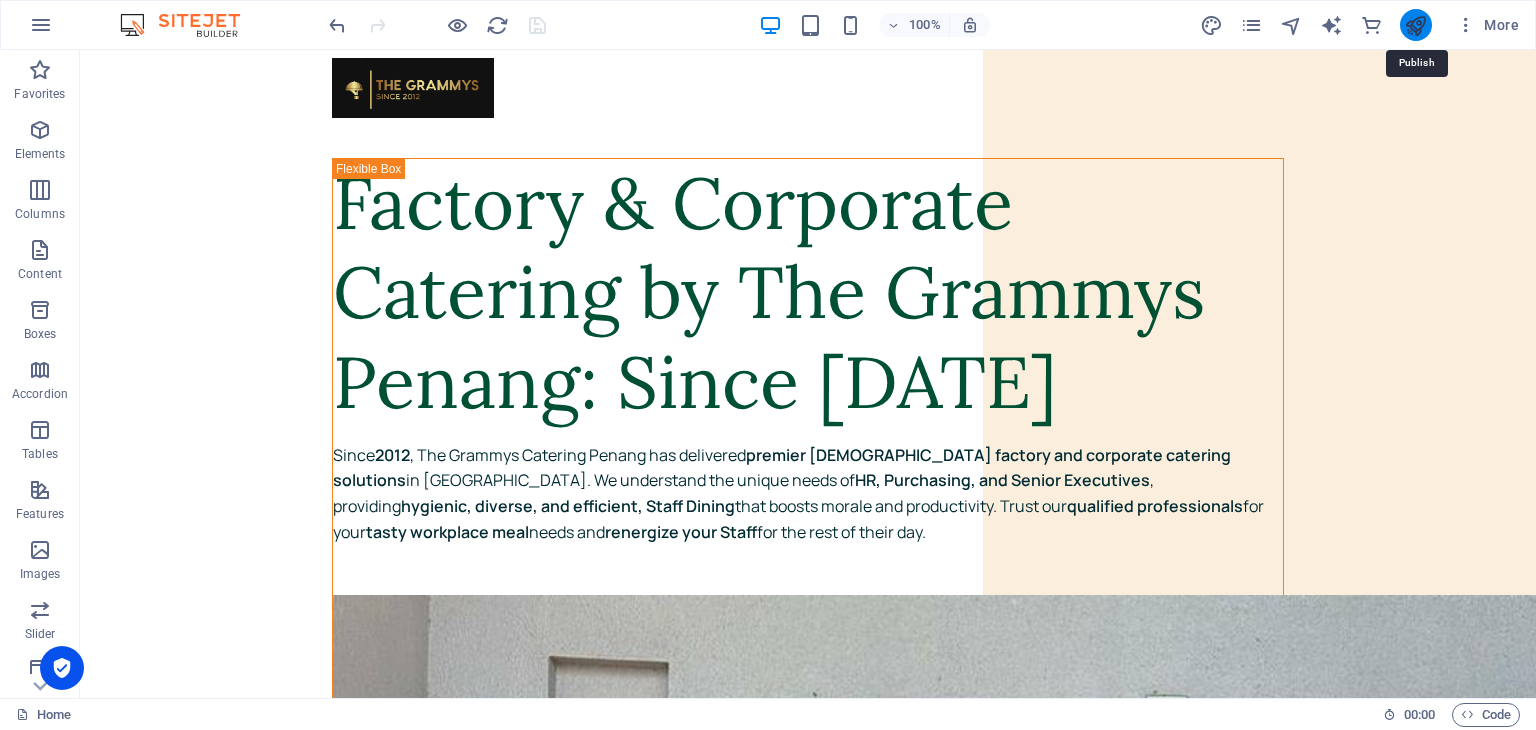 click at bounding box center (1415, 25) 